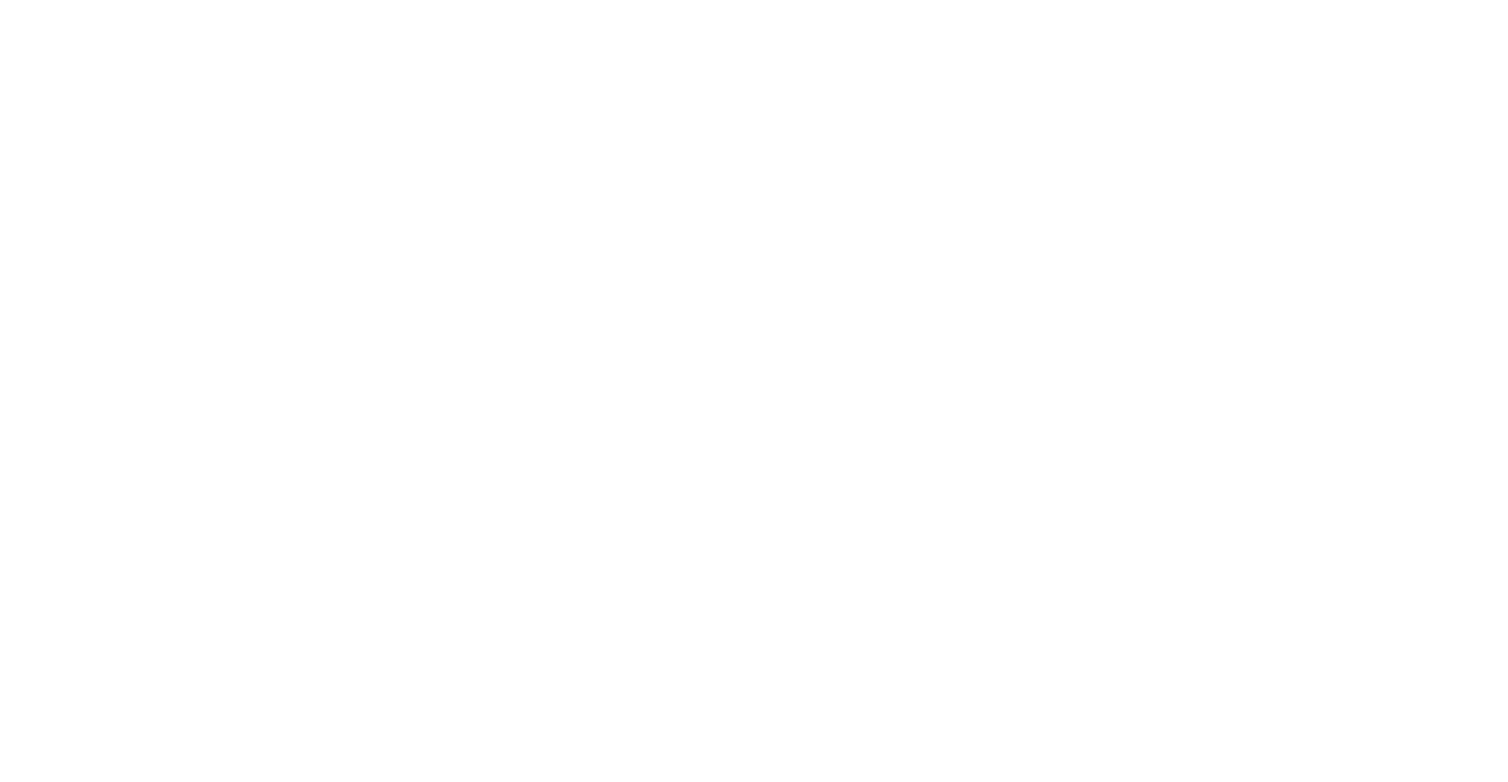 scroll, scrollTop: 0, scrollLeft: 0, axis: both 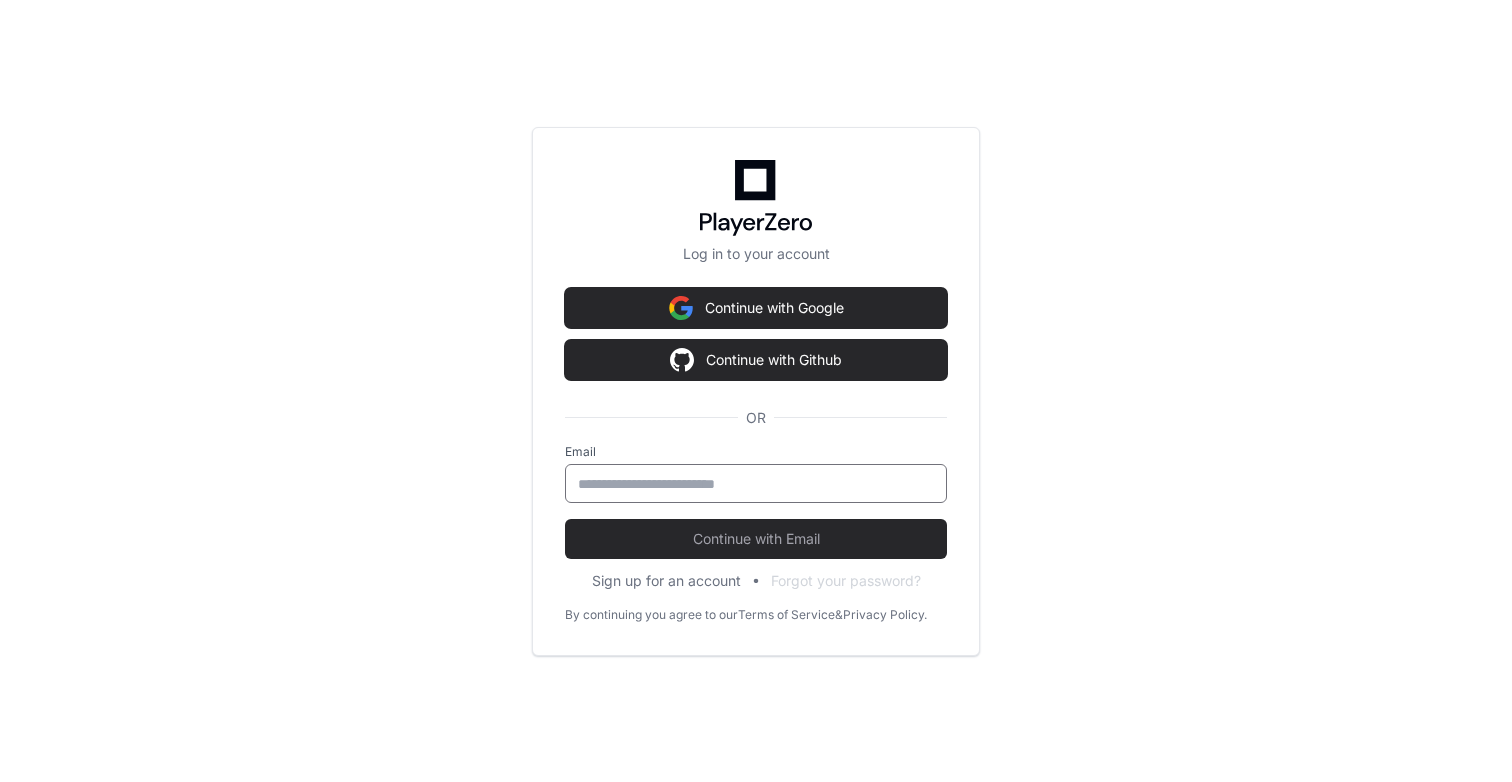 click at bounding box center [756, 484] 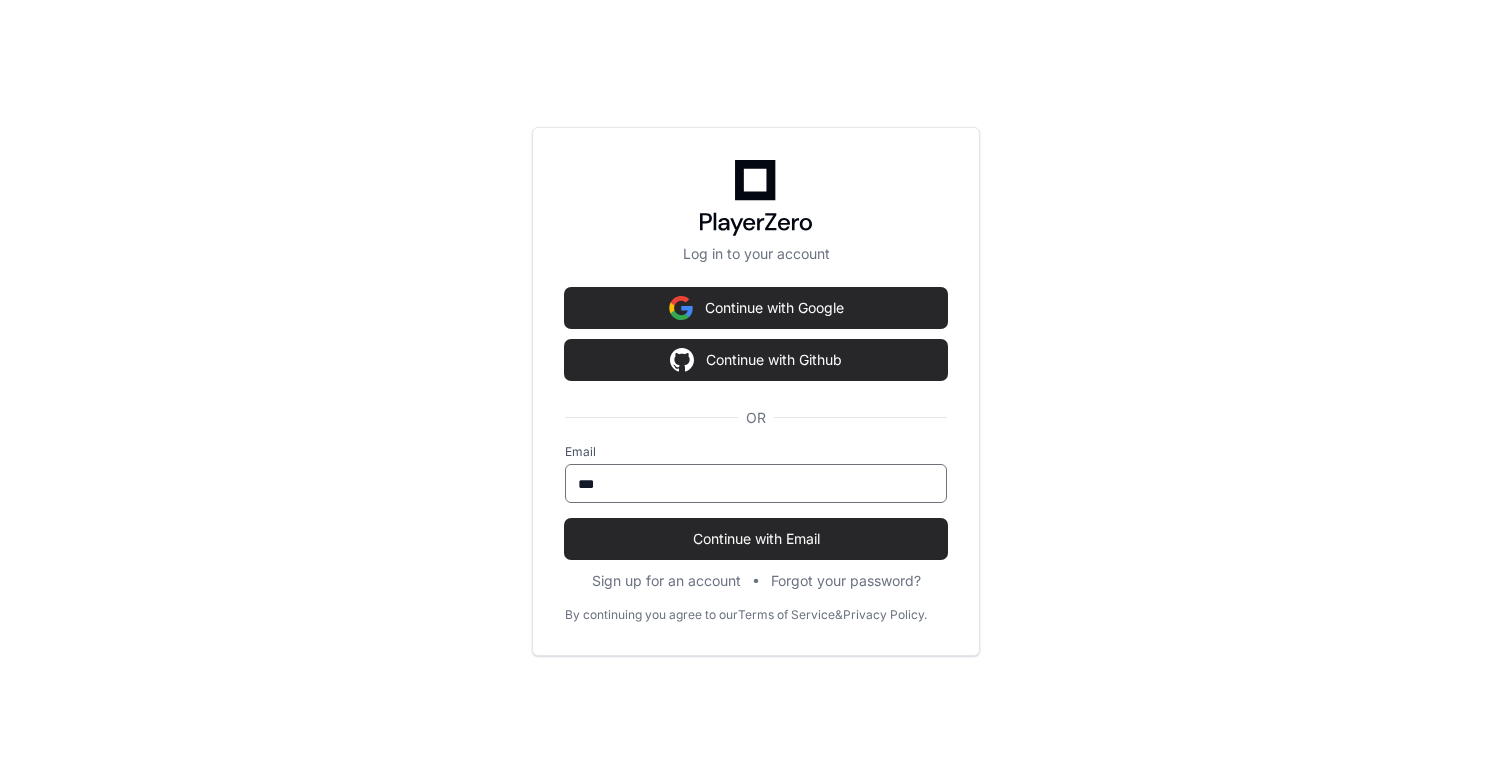 type on "**********" 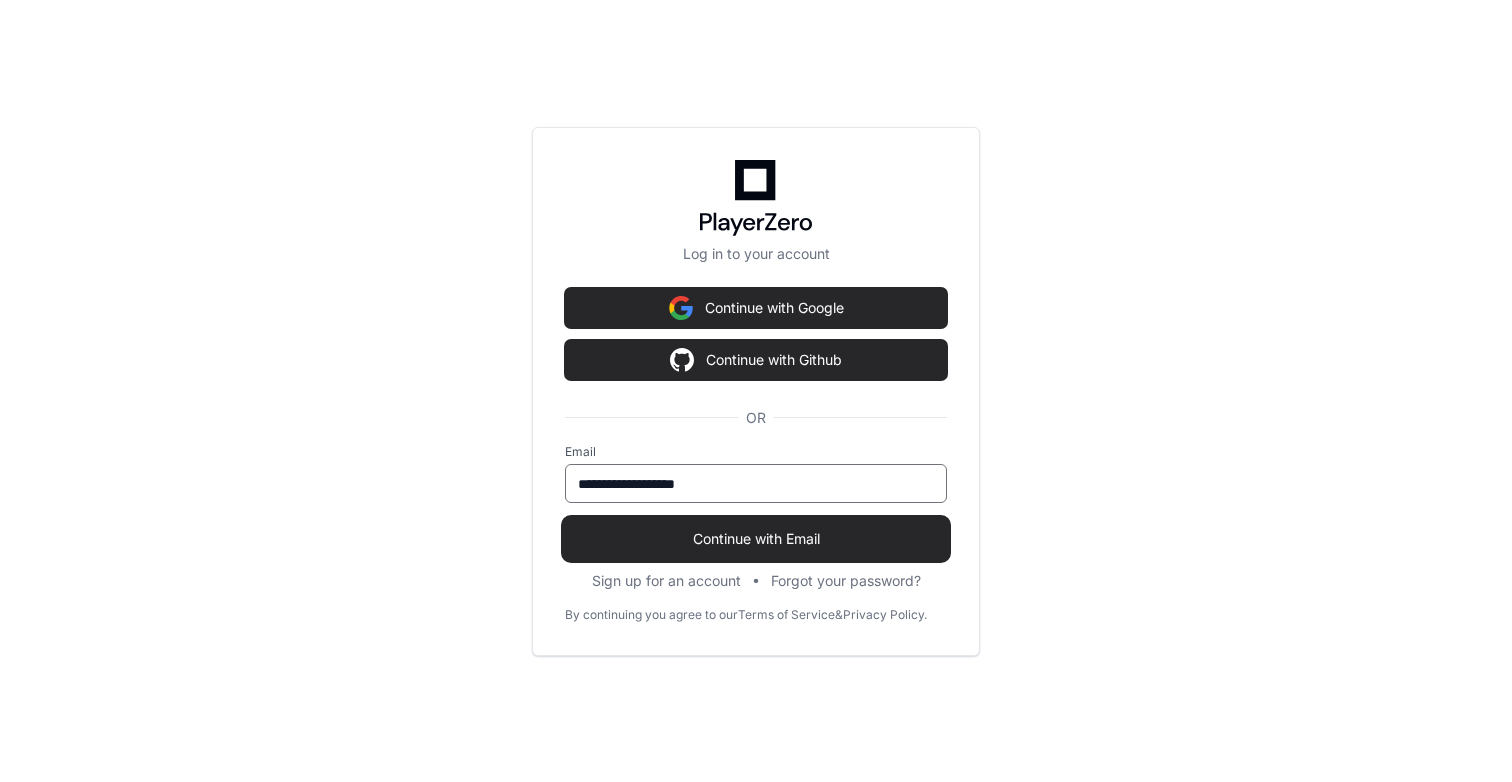 click on "Continue with Email" at bounding box center [756, 539] 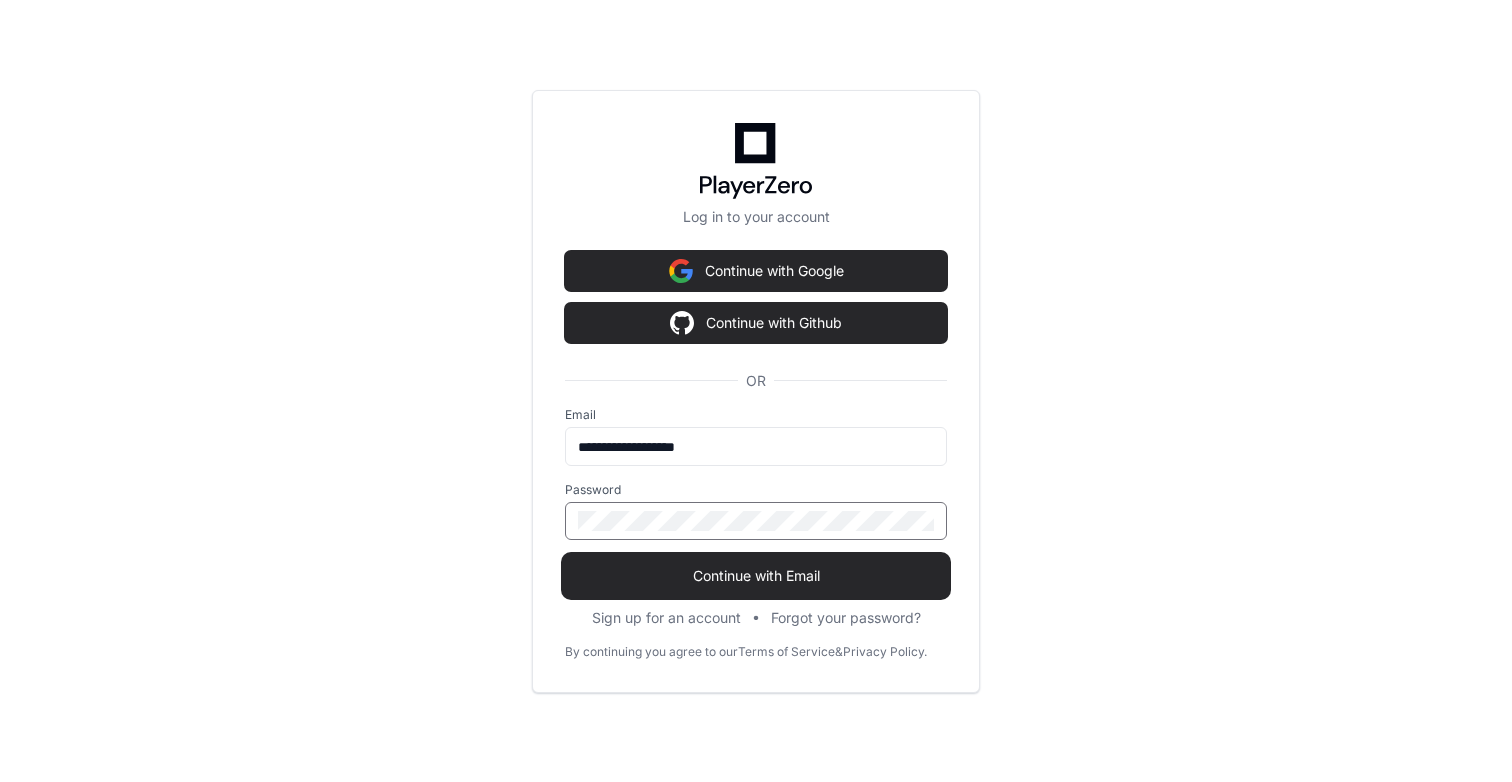 click on "Continue with Email" at bounding box center [756, 576] 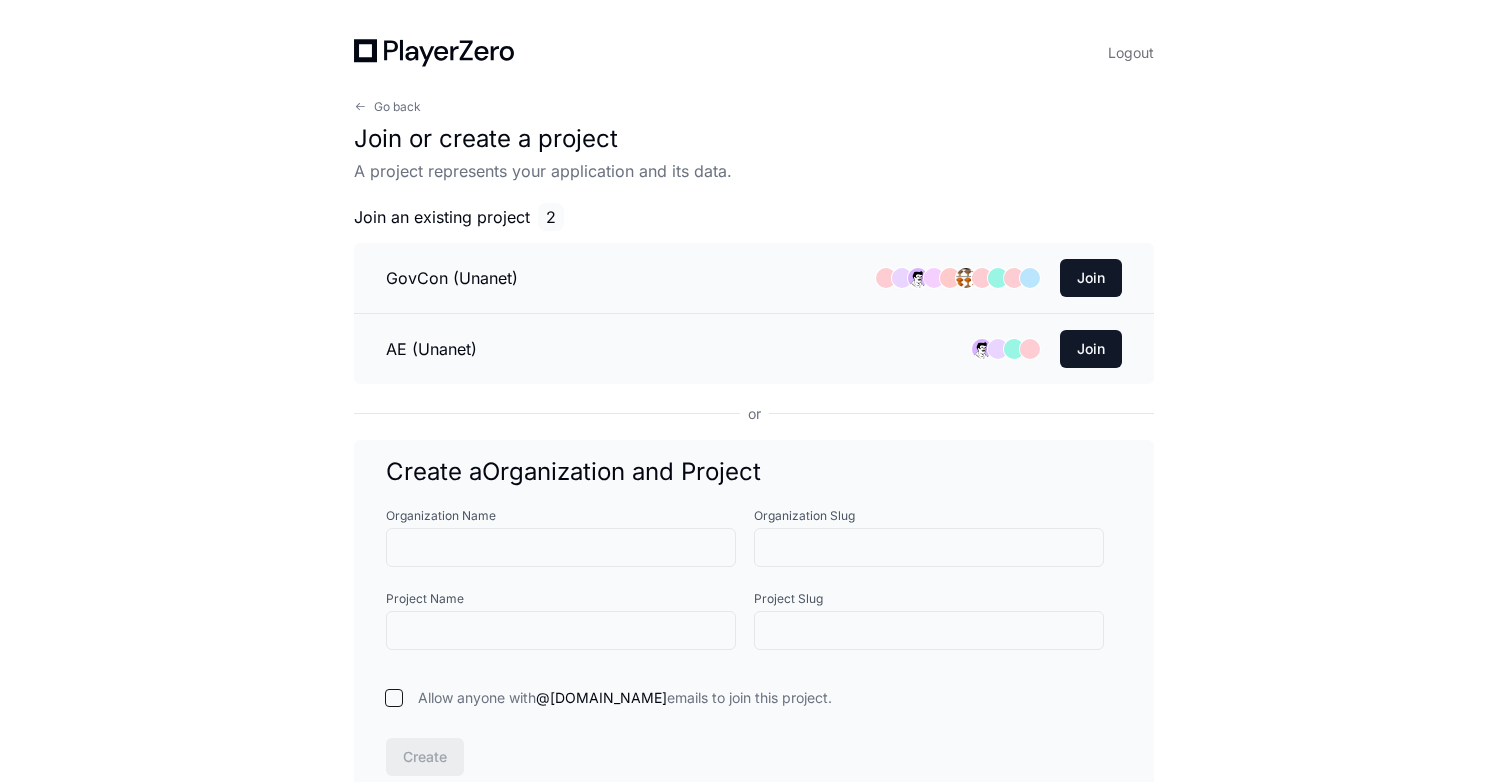 scroll, scrollTop: 0, scrollLeft: 0, axis: both 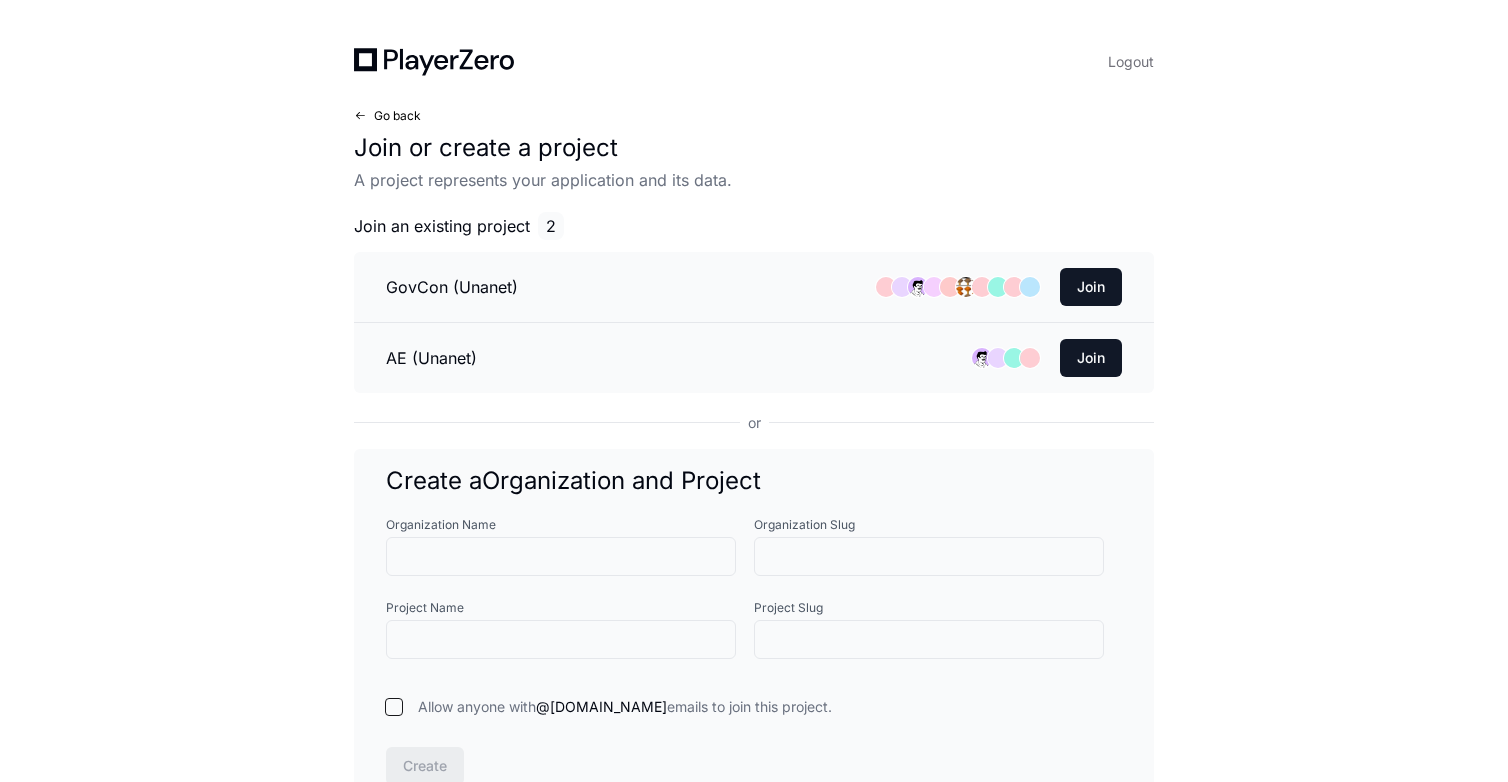 click on "Go back" 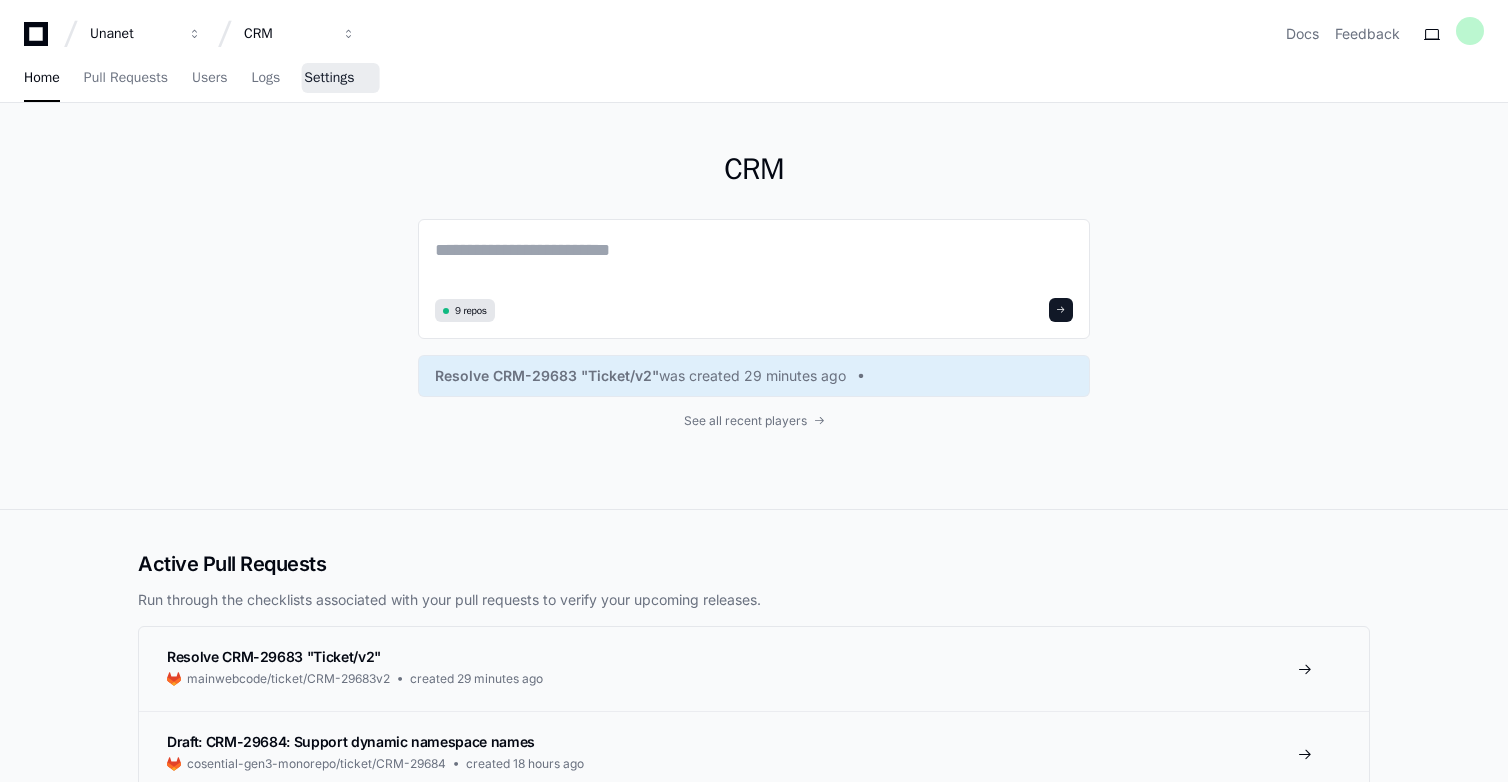 click on "Settings" at bounding box center (329, 78) 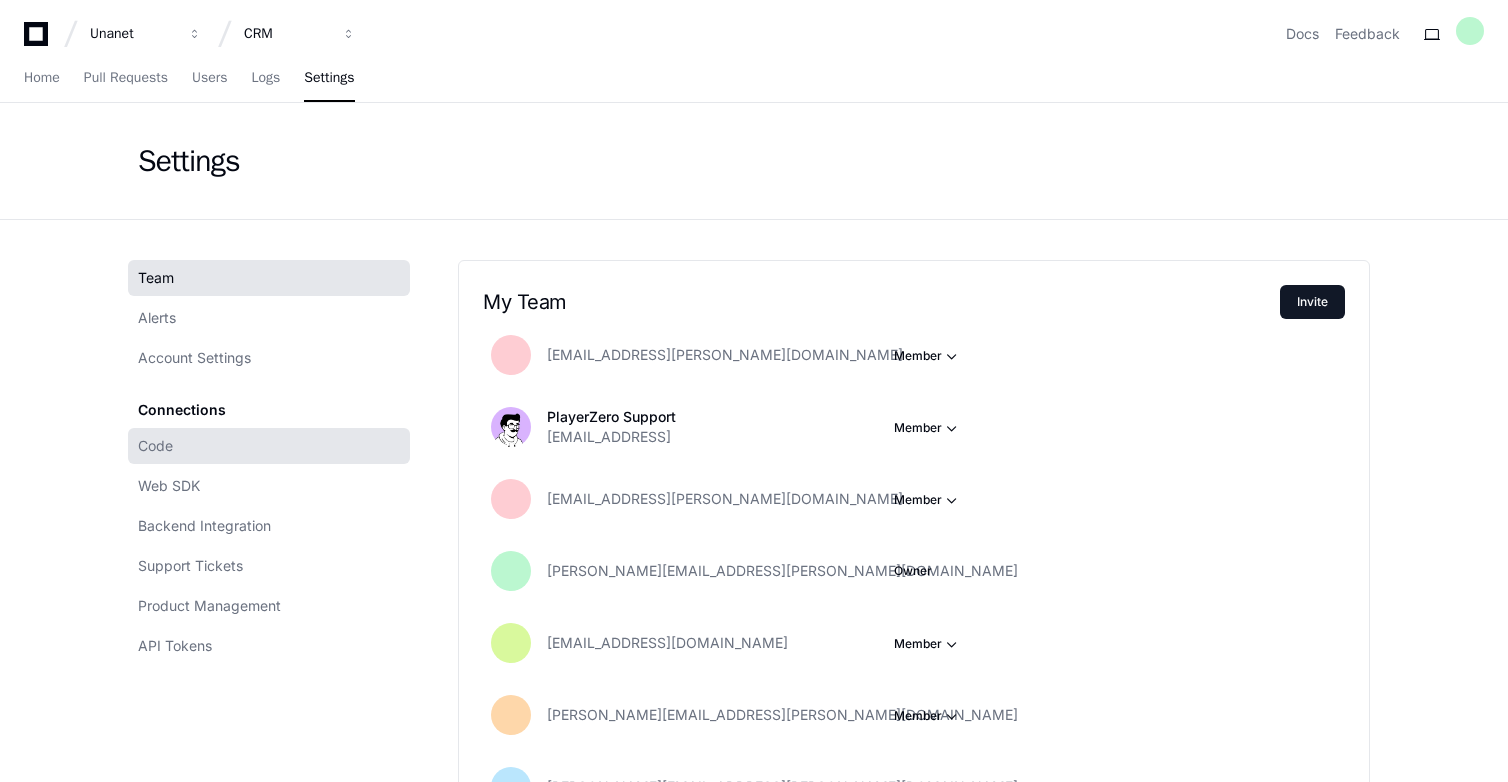 click on "Code" 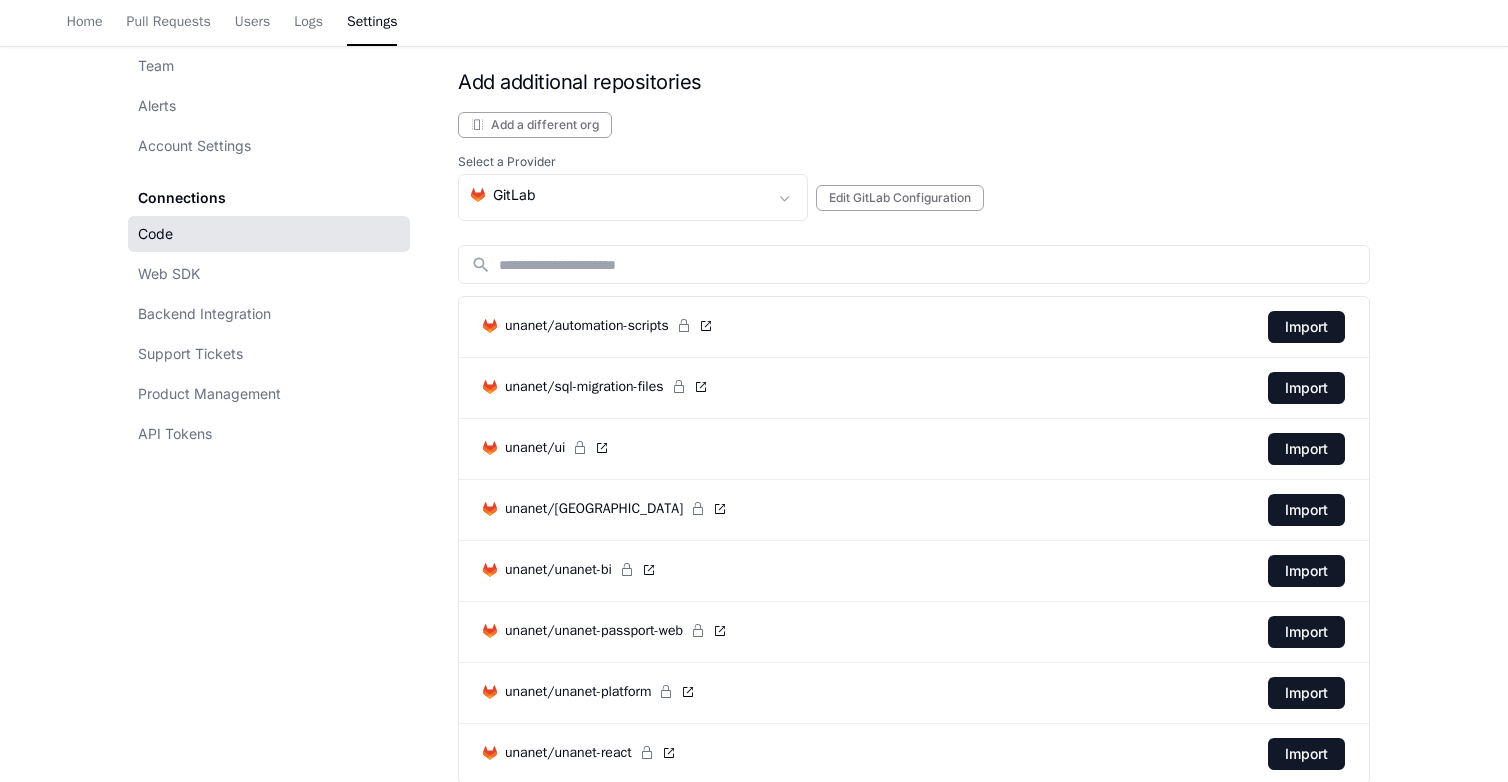 scroll, scrollTop: 1369, scrollLeft: 0, axis: vertical 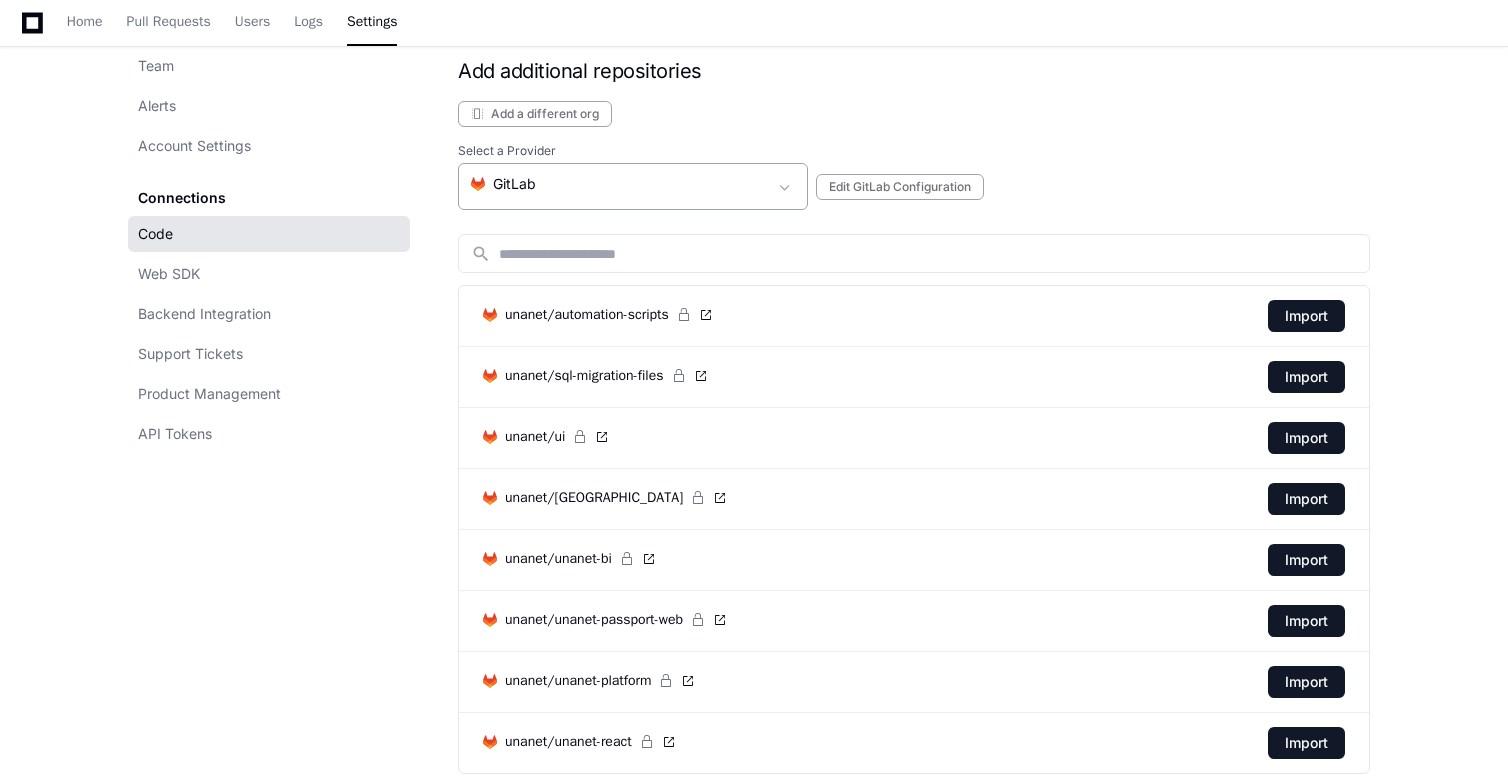 click 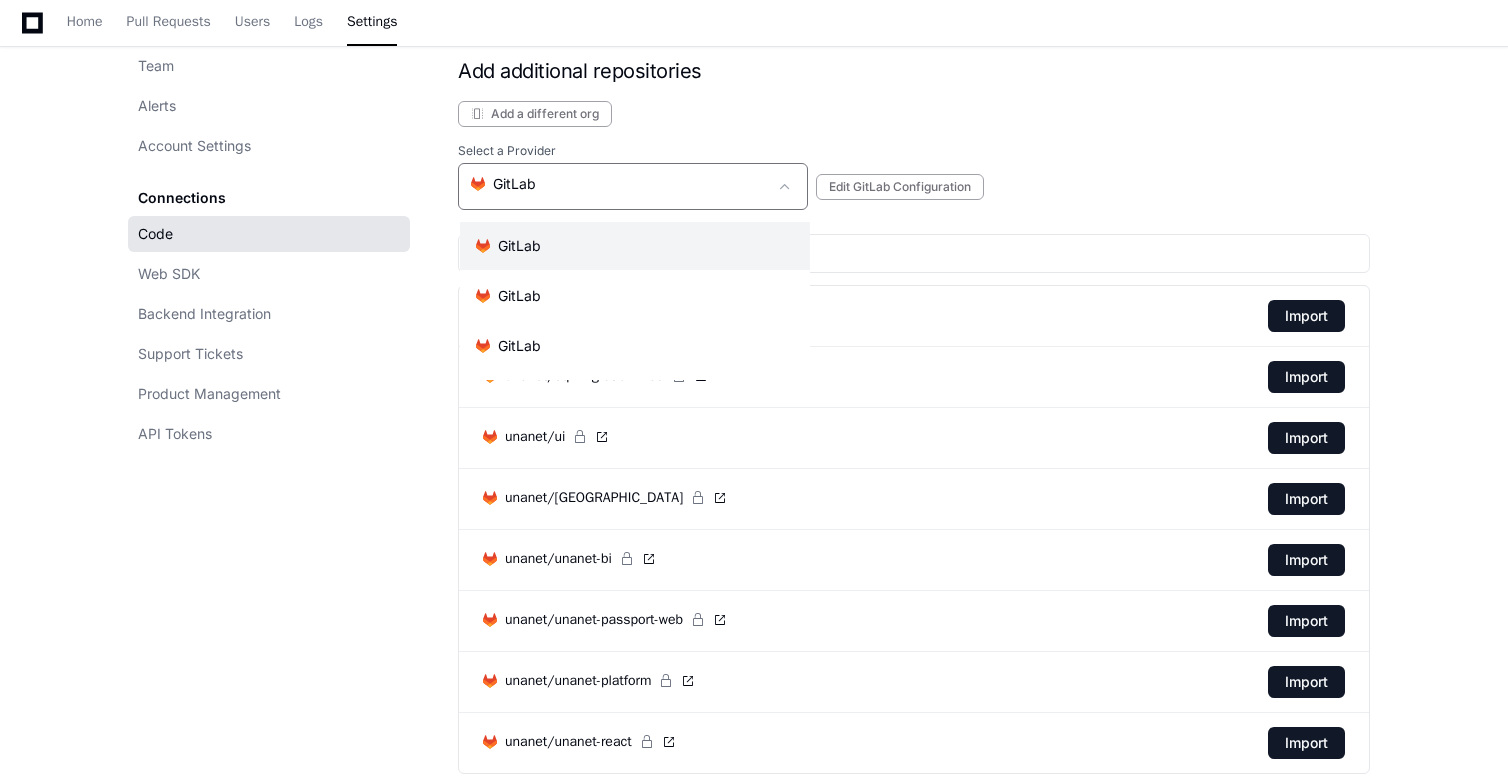 click at bounding box center [754, 391] 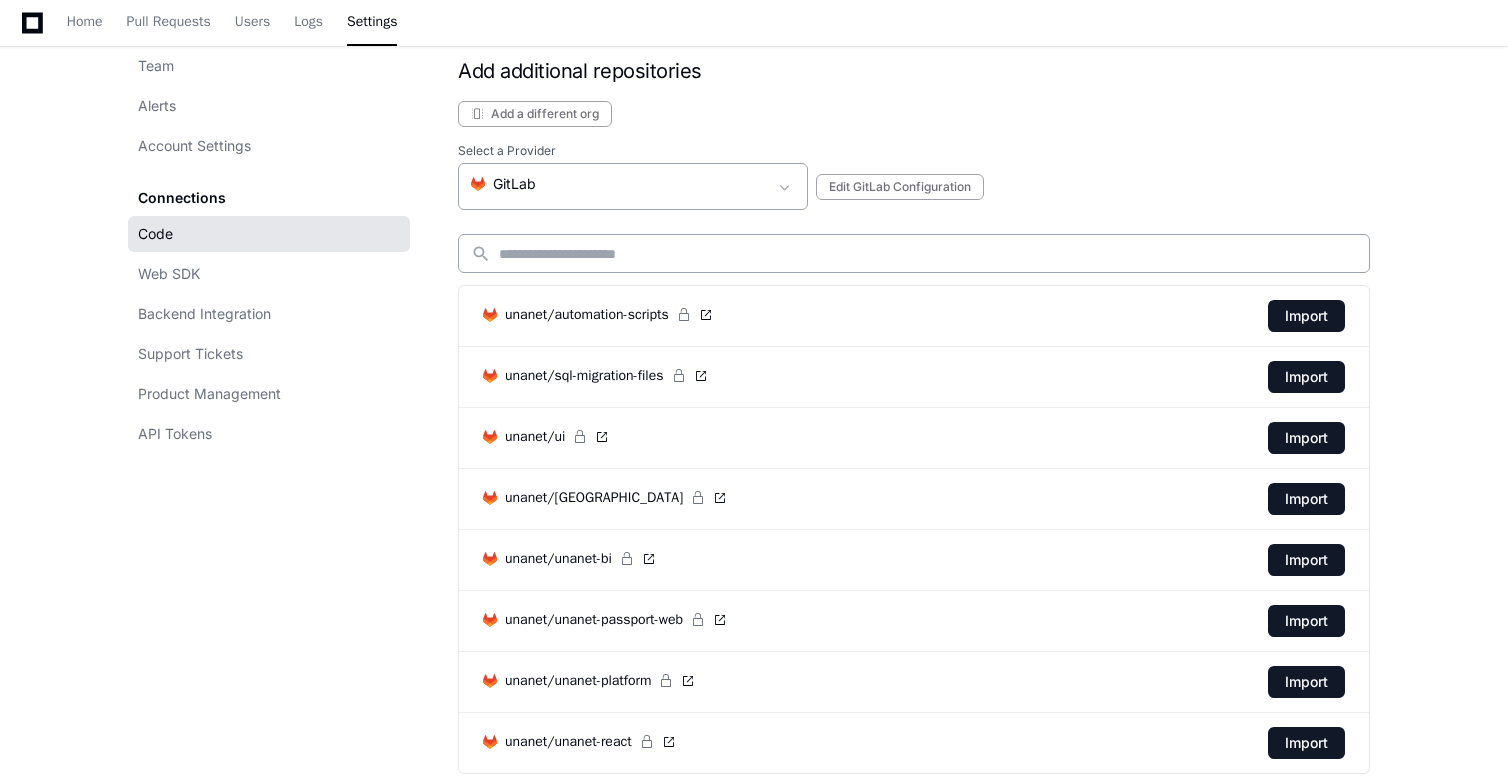click at bounding box center (928, 254) 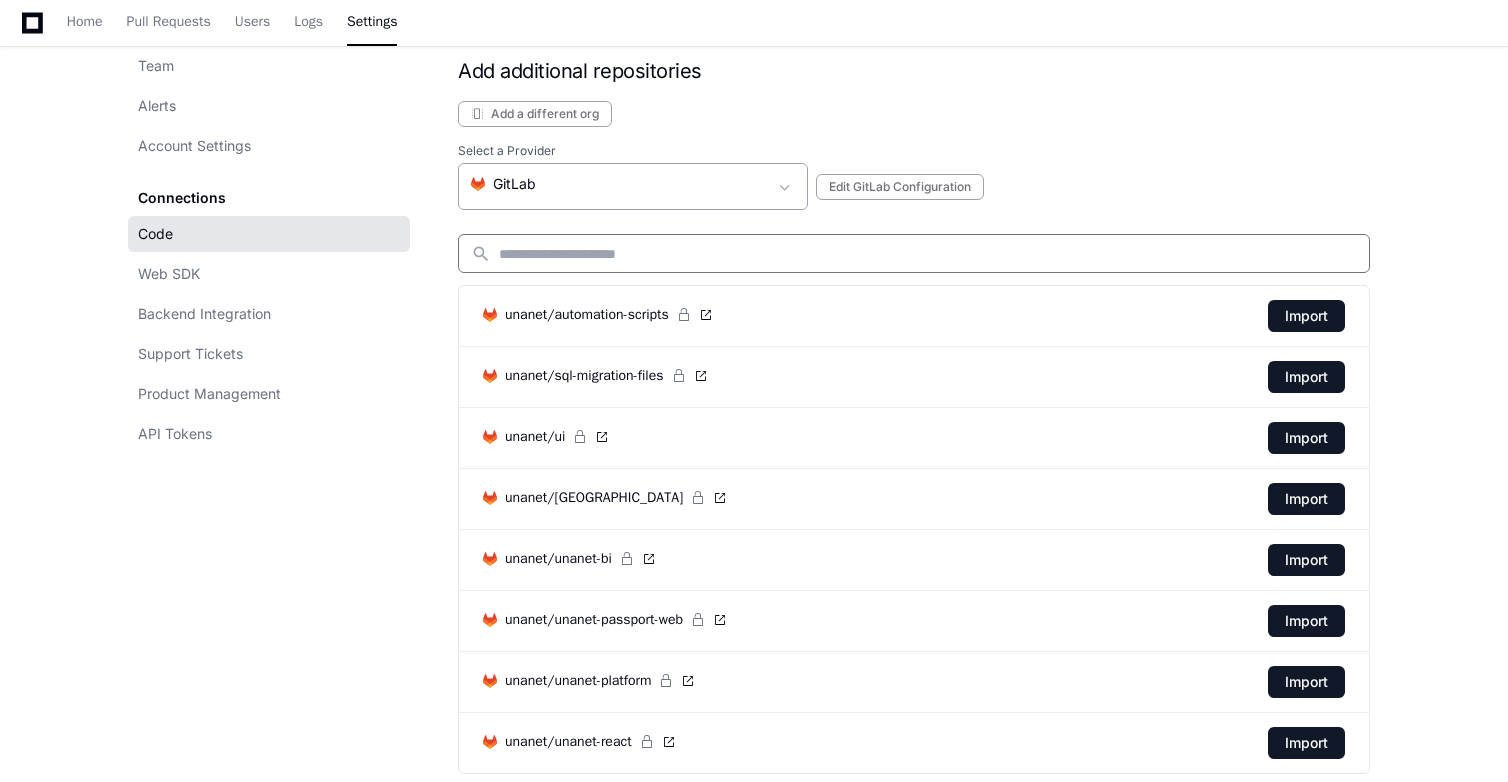 paste on "**********" 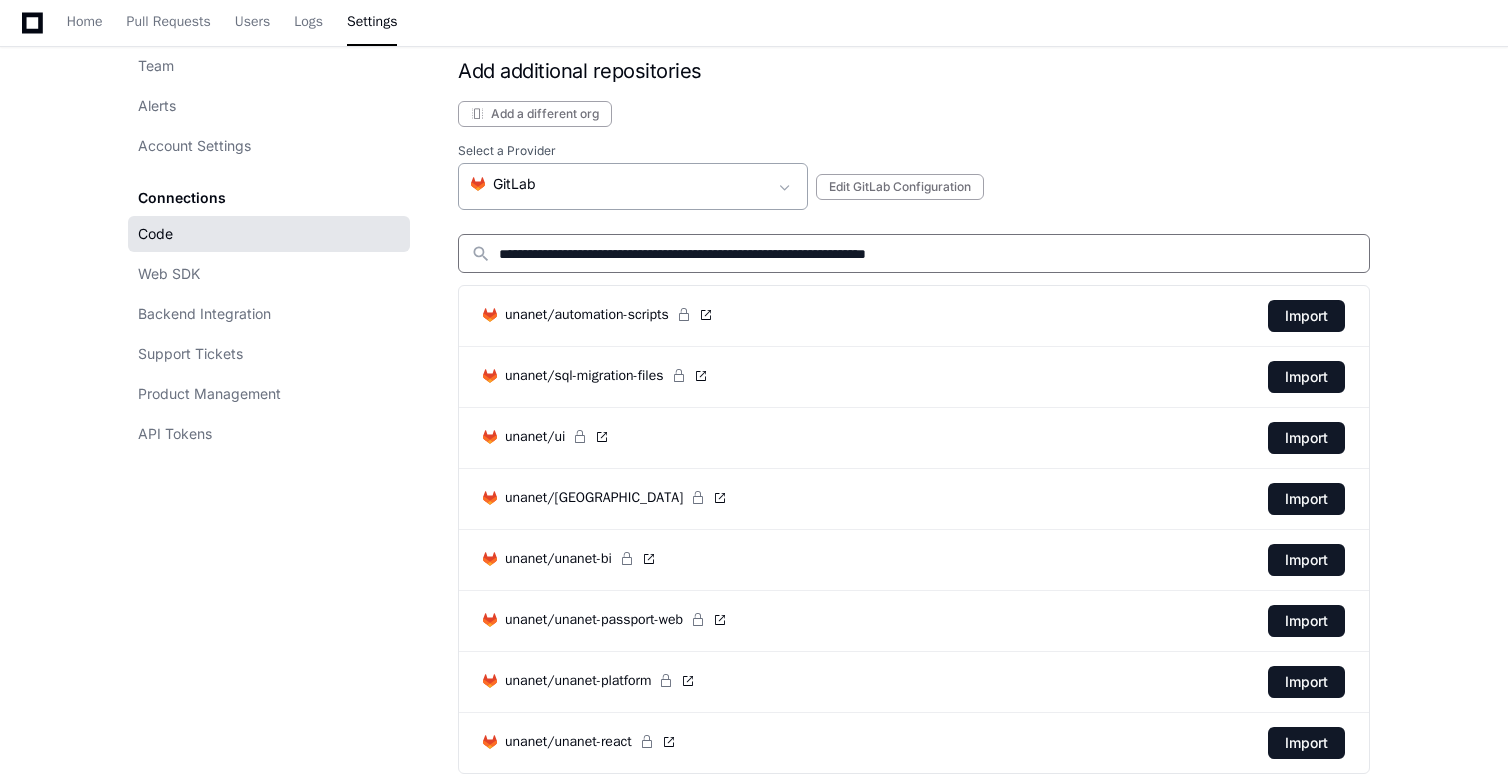 scroll, scrollTop: 1030, scrollLeft: 0, axis: vertical 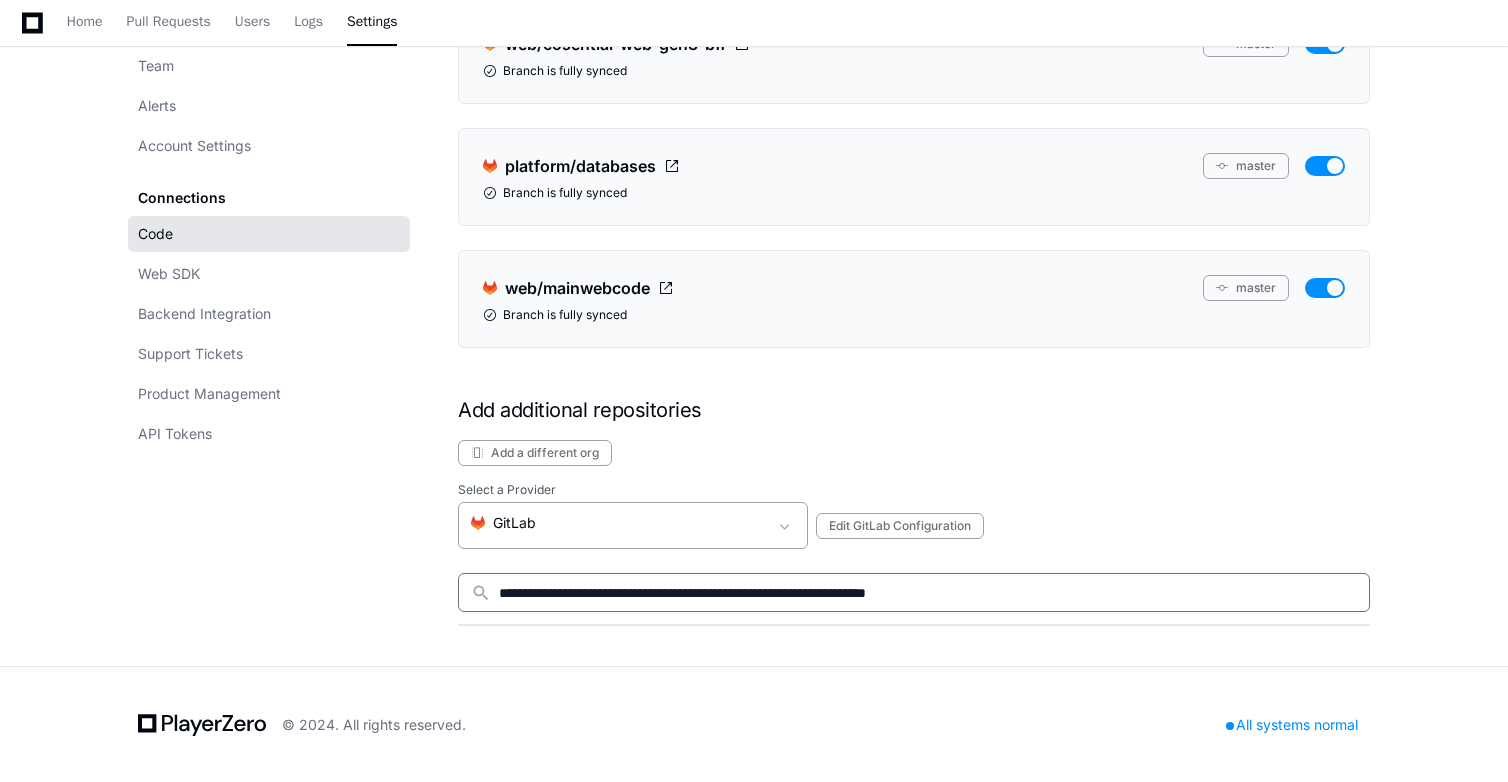 type on "**********" 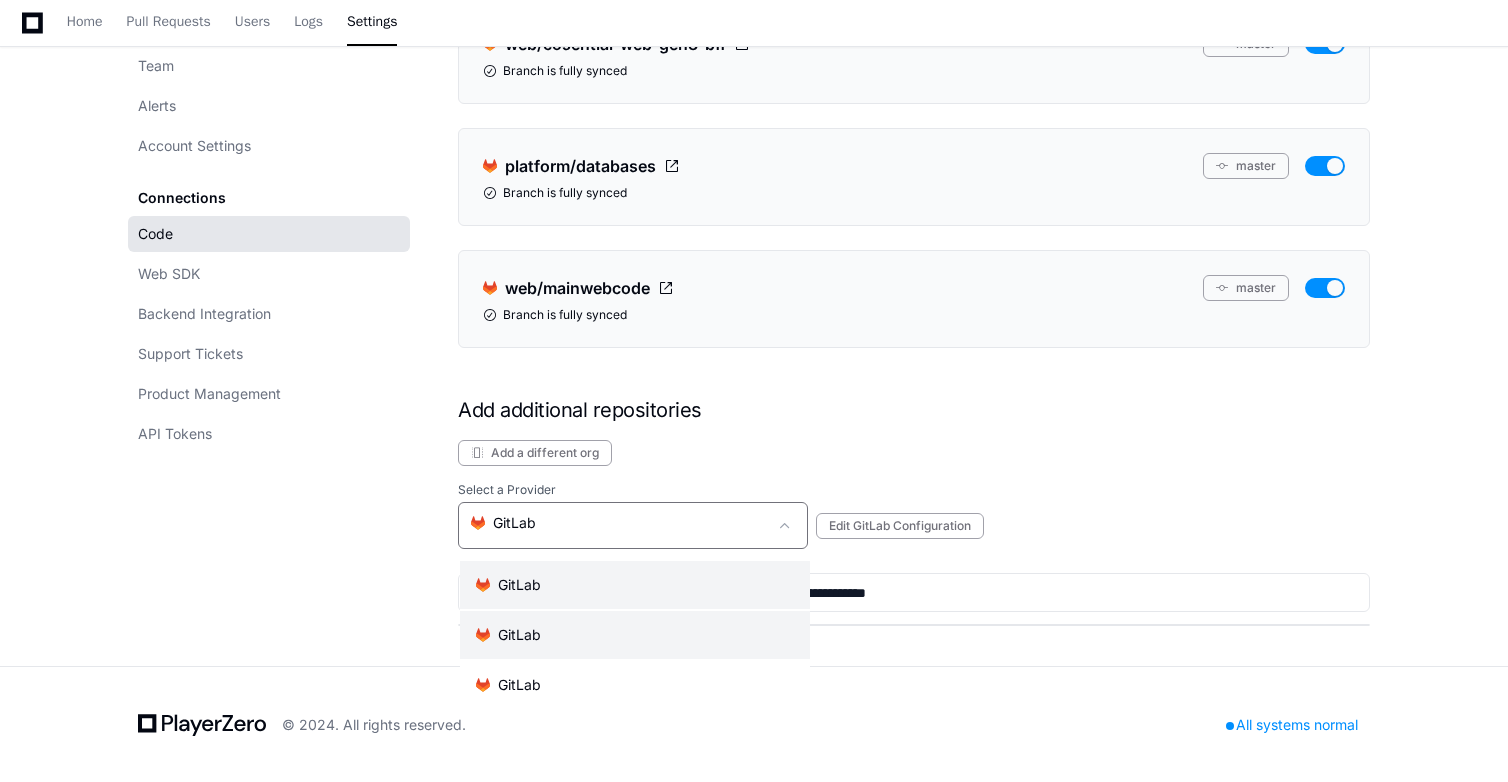 click on ".cls-1{fill:#e24329;}.cls-2{fill:#fc6d26;}.cls-3{fill:#fca326;}  GitLab" at bounding box center (635, 635) 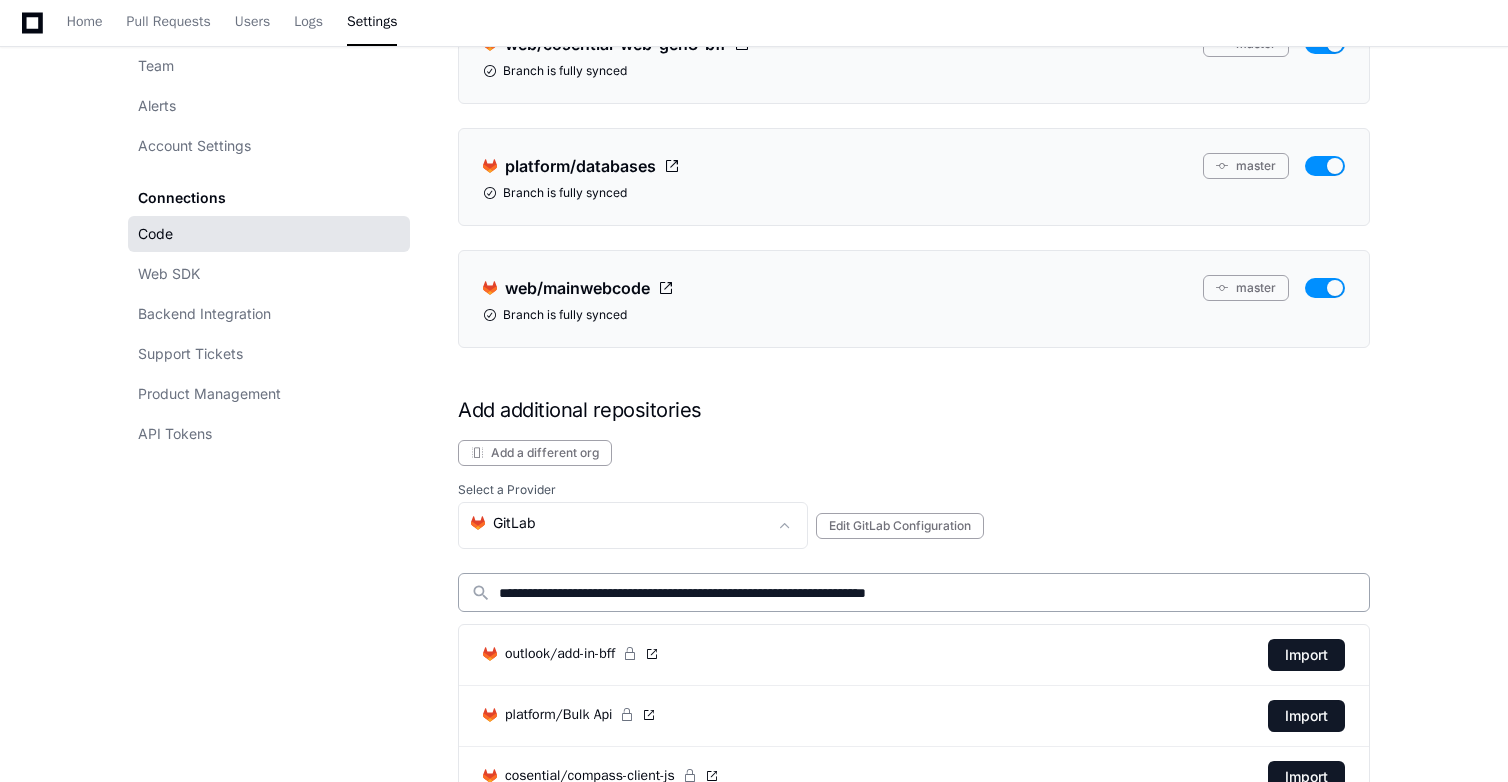 click on "**********" at bounding box center [928, 593] 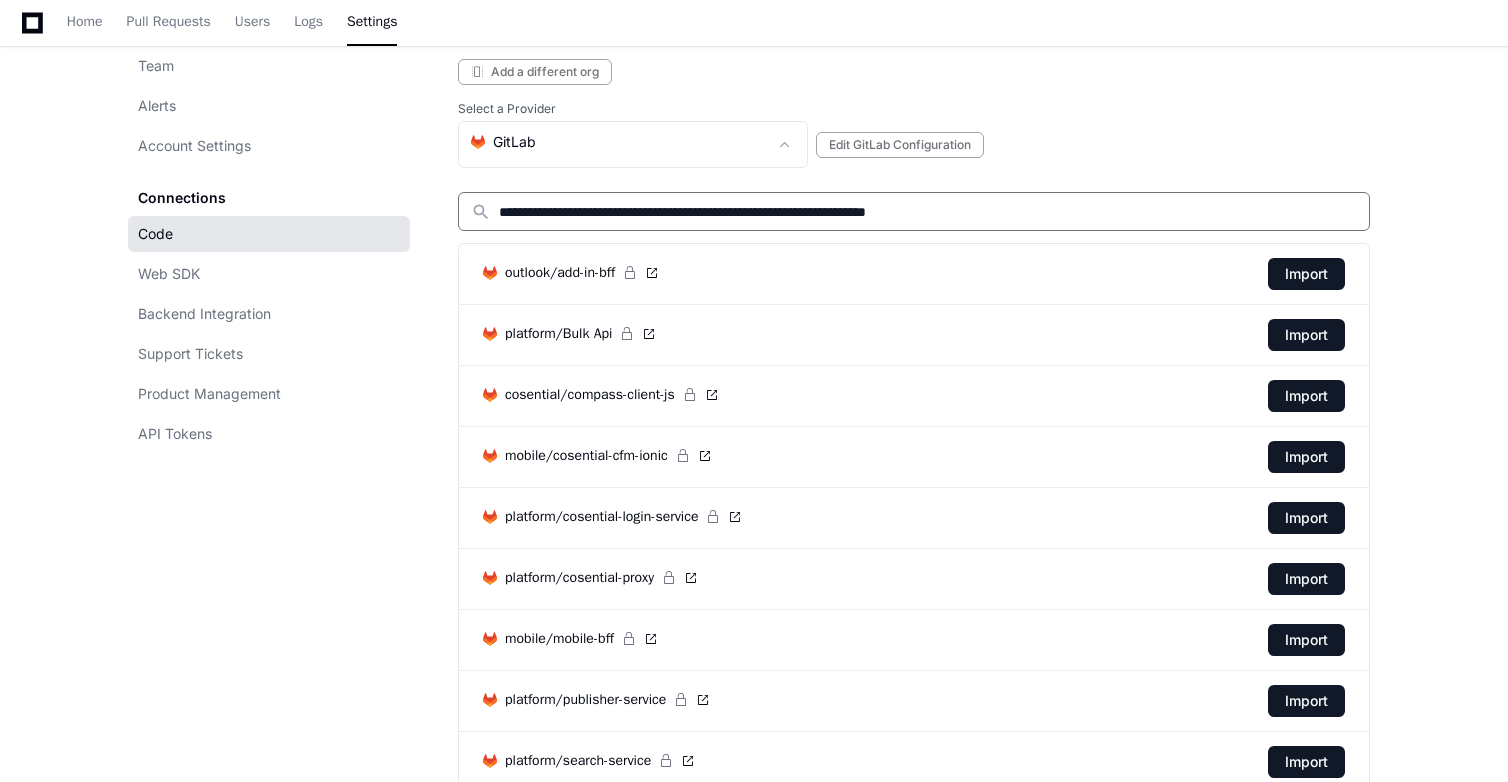 scroll, scrollTop: 1179, scrollLeft: 0, axis: vertical 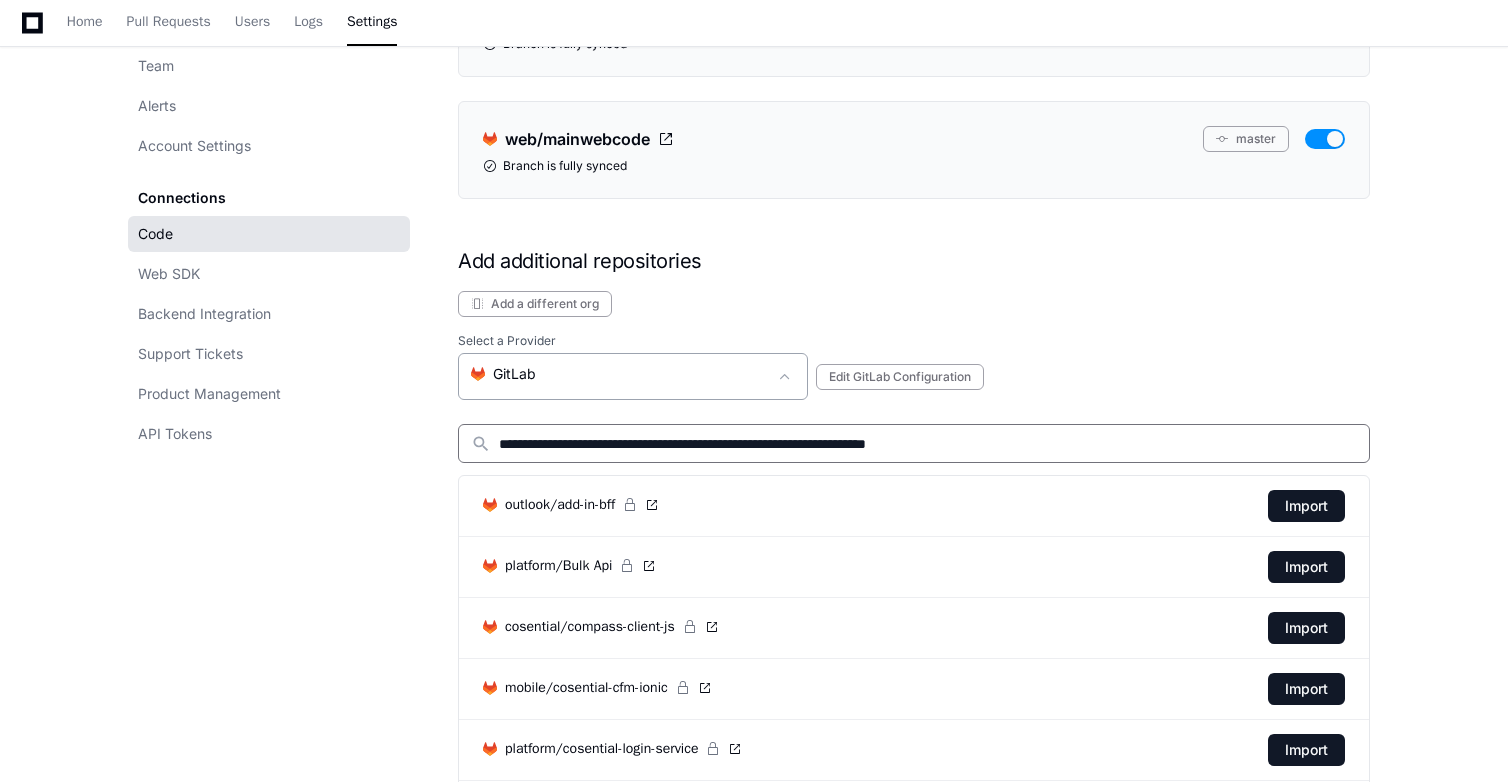 click 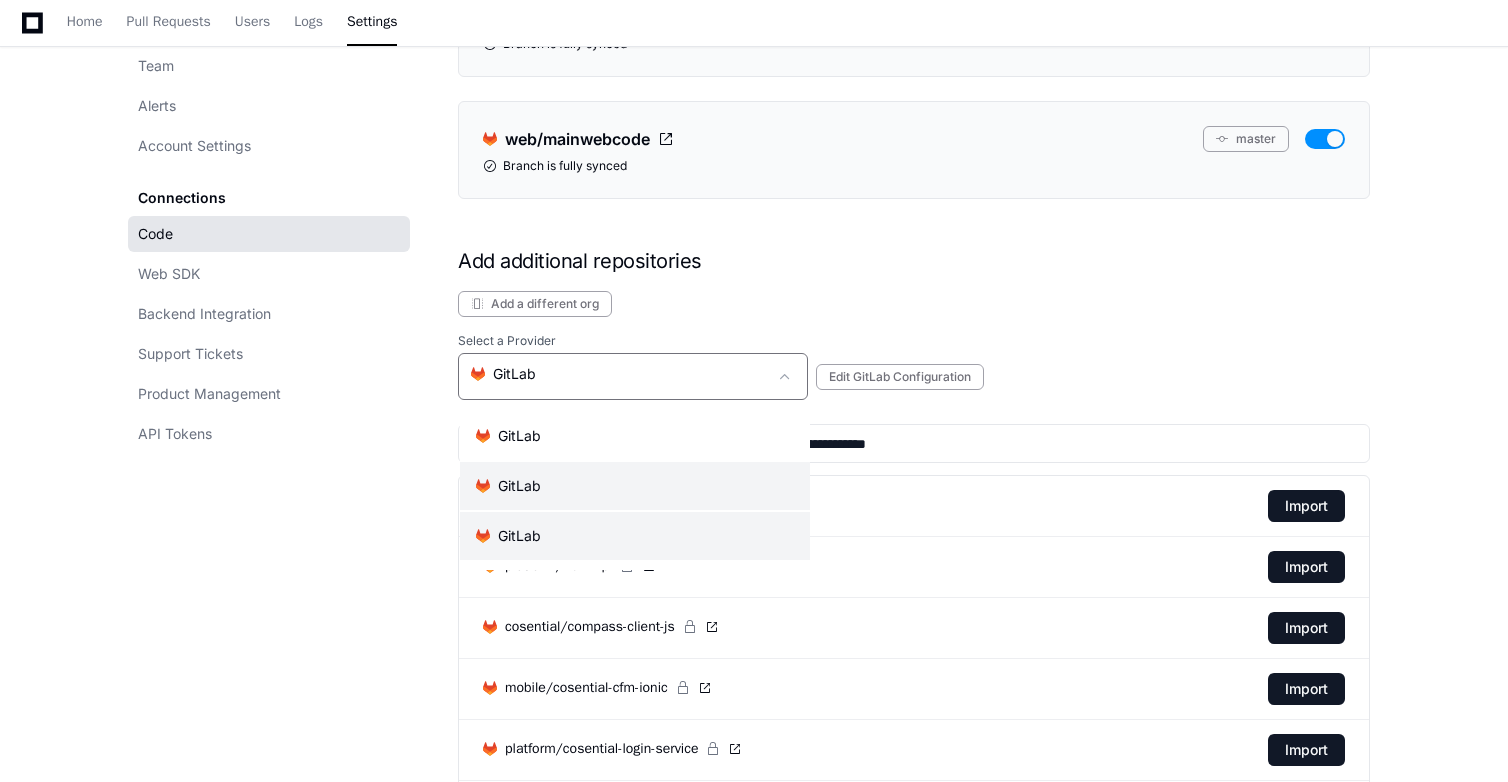 click on ".cls-1{fill:#e24329;}.cls-2{fill:#fc6d26;}.cls-3{fill:#fca326;}  GitLab" at bounding box center [635, 536] 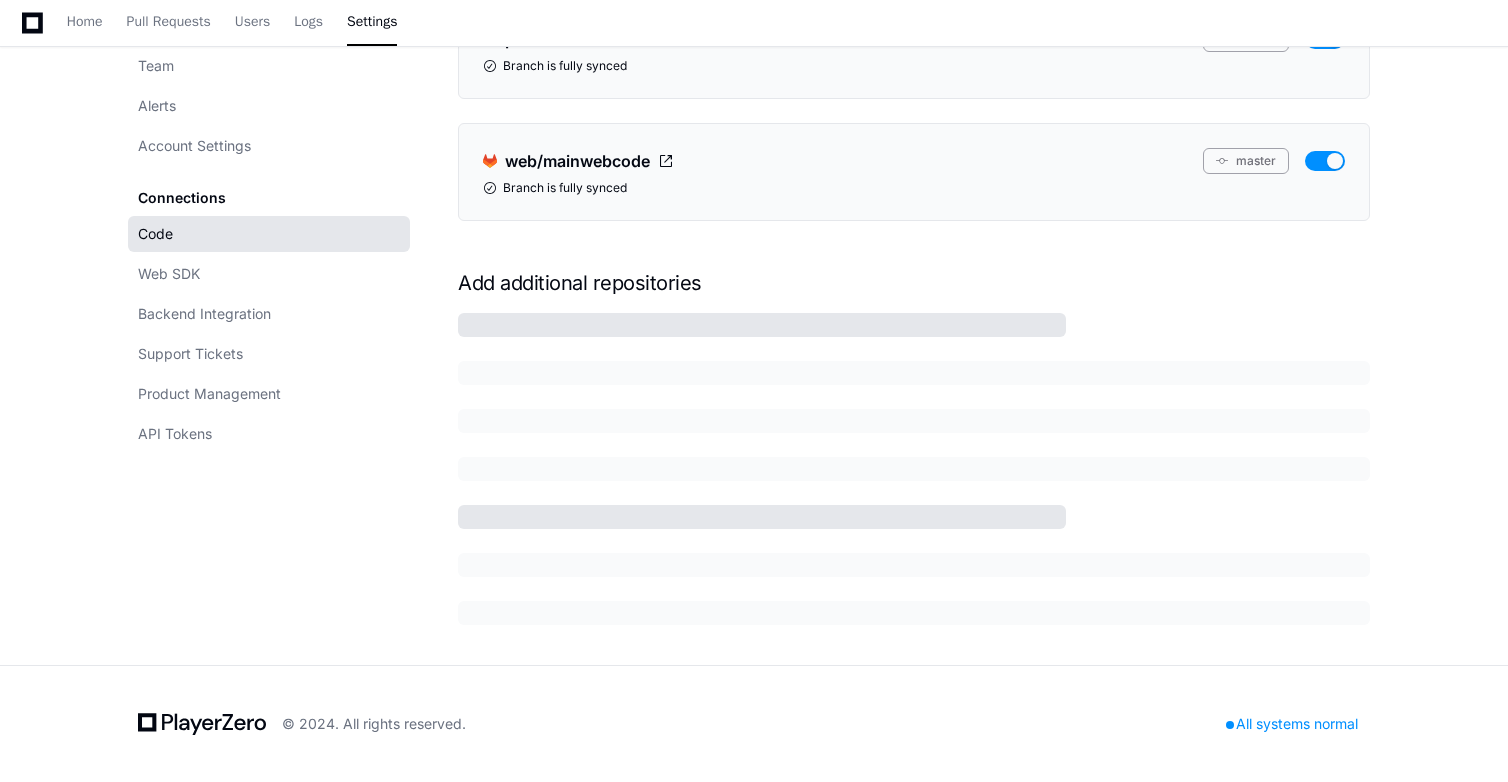 scroll, scrollTop: 1179, scrollLeft: 0, axis: vertical 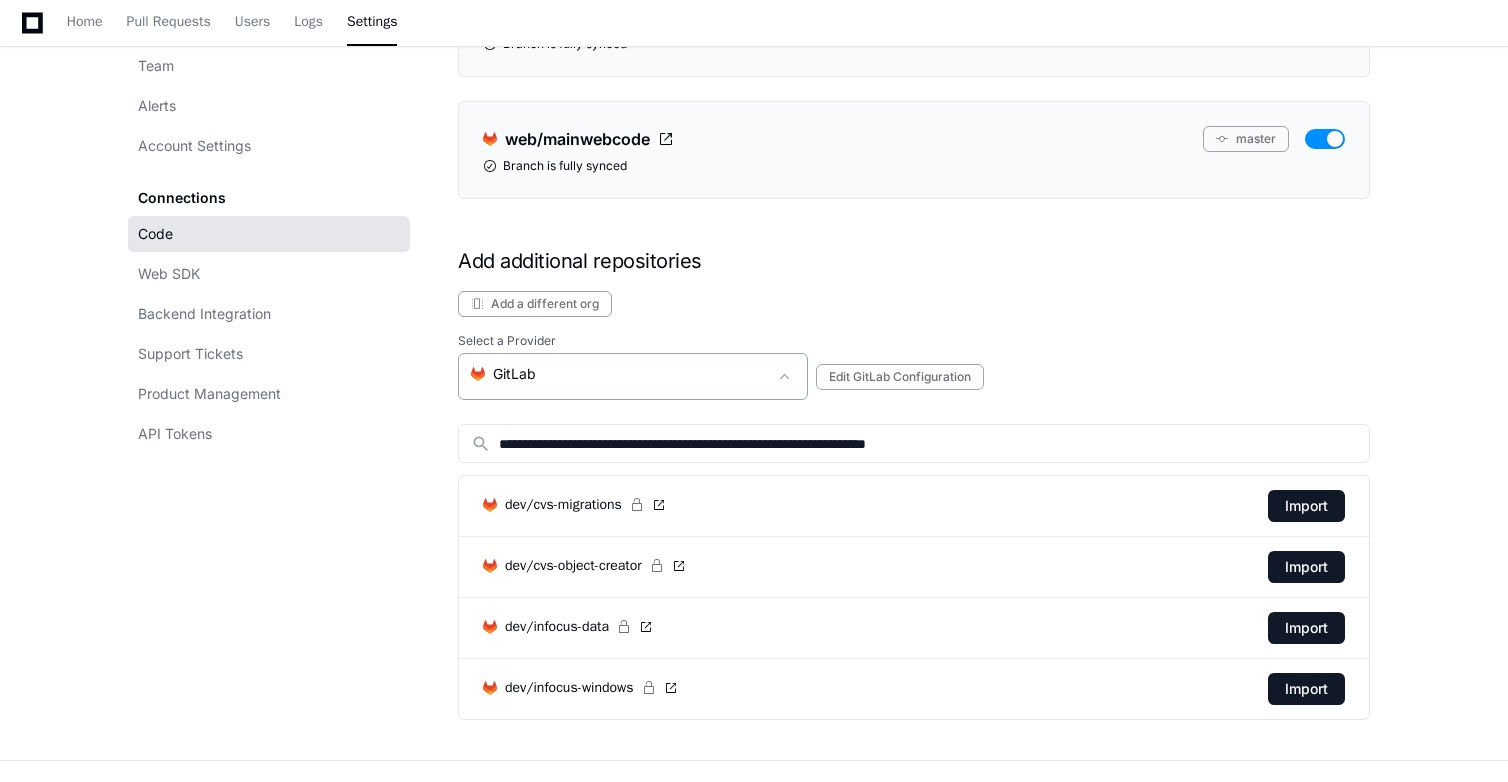 click 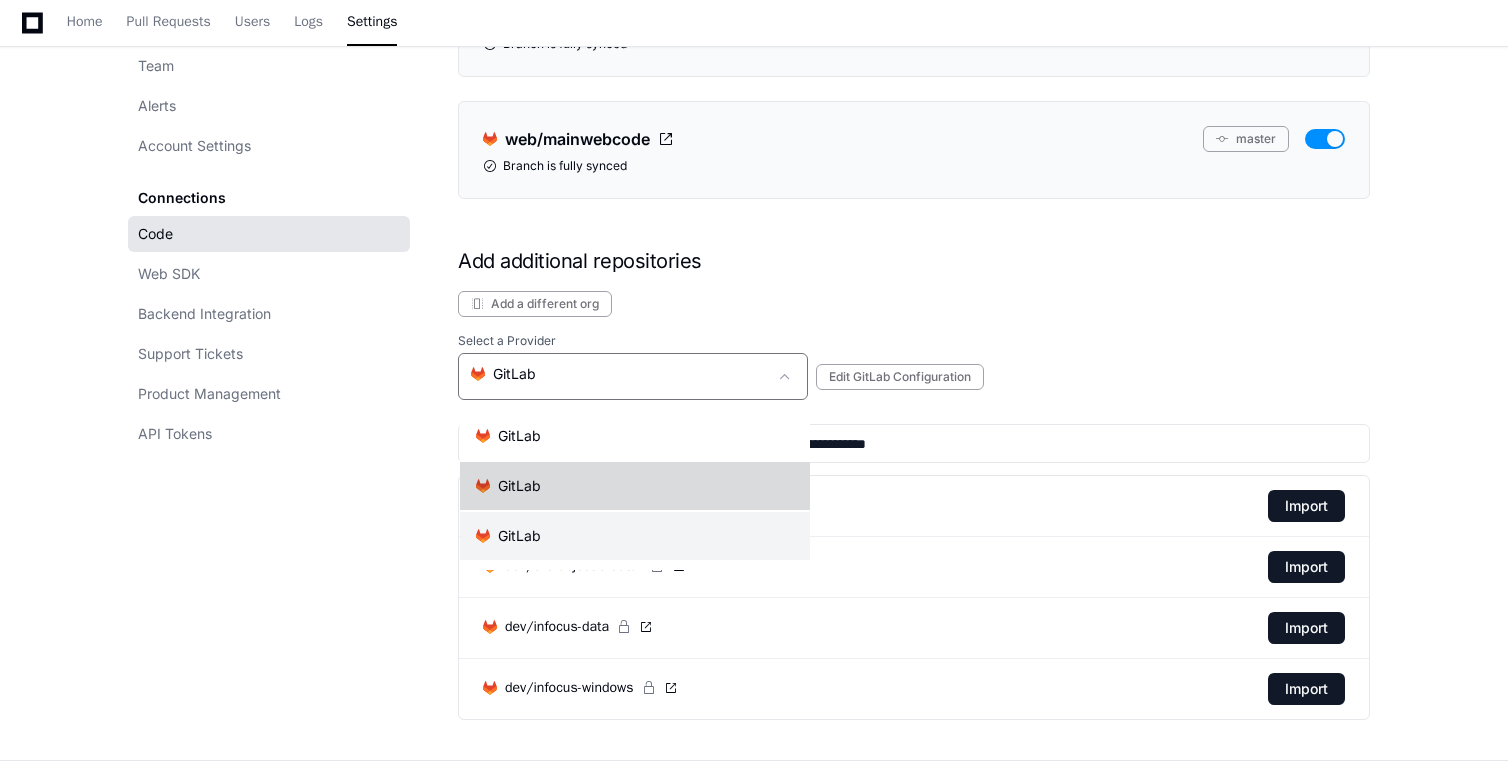 click on ".cls-1{fill:#e24329;}.cls-2{fill:#fc6d26;}.cls-3{fill:#fca326;}  GitLab" at bounding box center (635, 486) 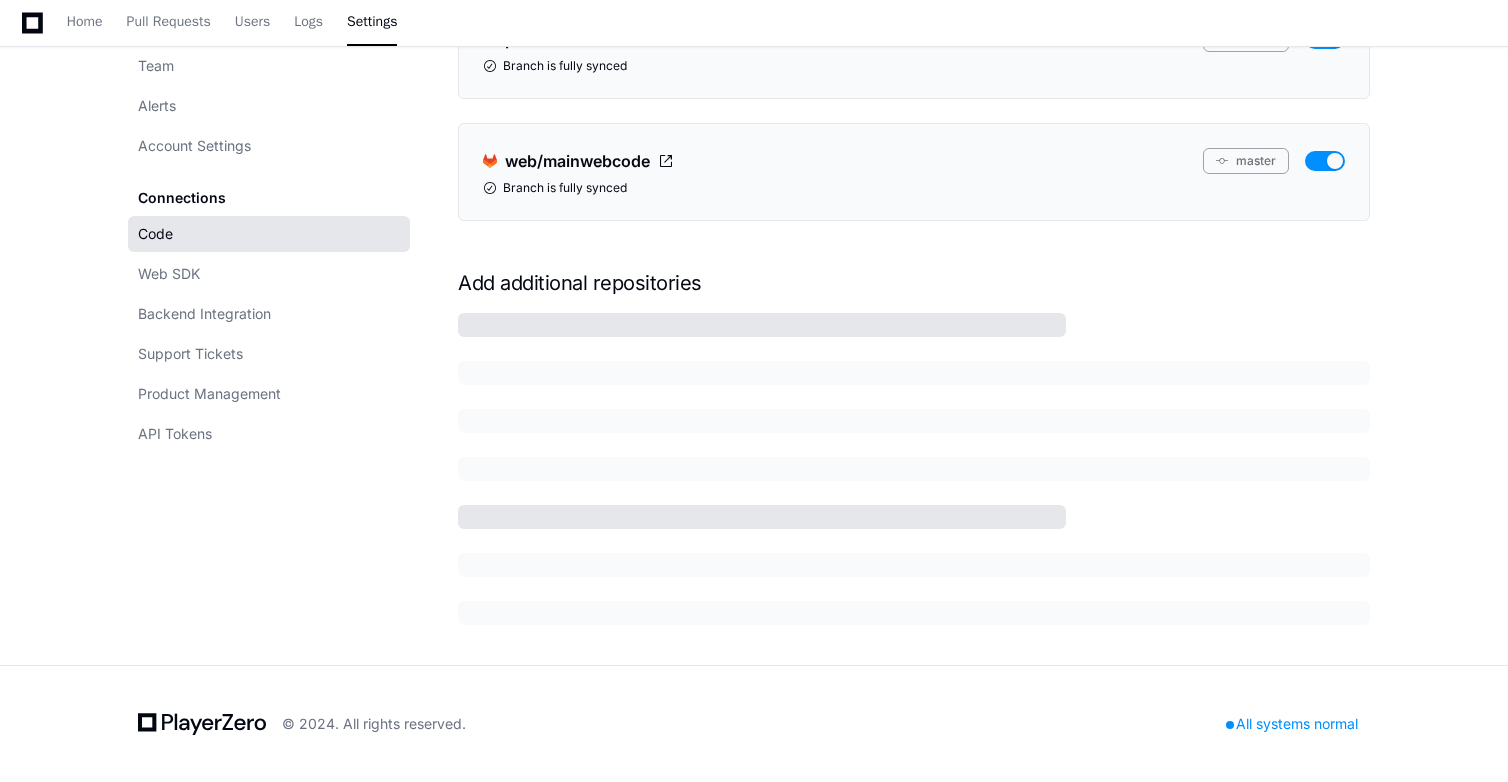 scroll, scrollTop: 1179, scrollLeft: 0, axis: vertical 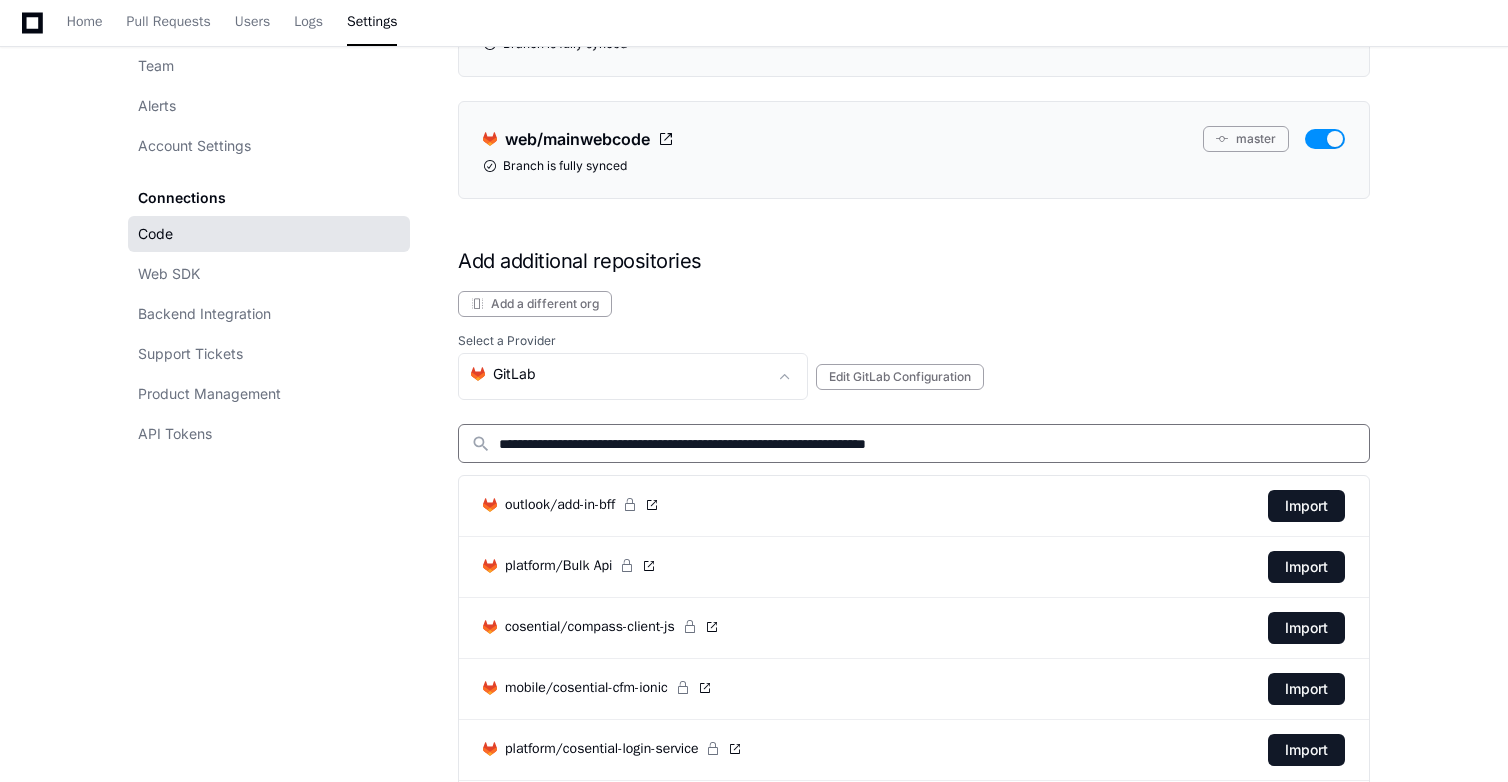 drag, startPoint x: 781, startPoint y: 445, endPoint x: 947, endPoint y: 450, distance: 166.07529 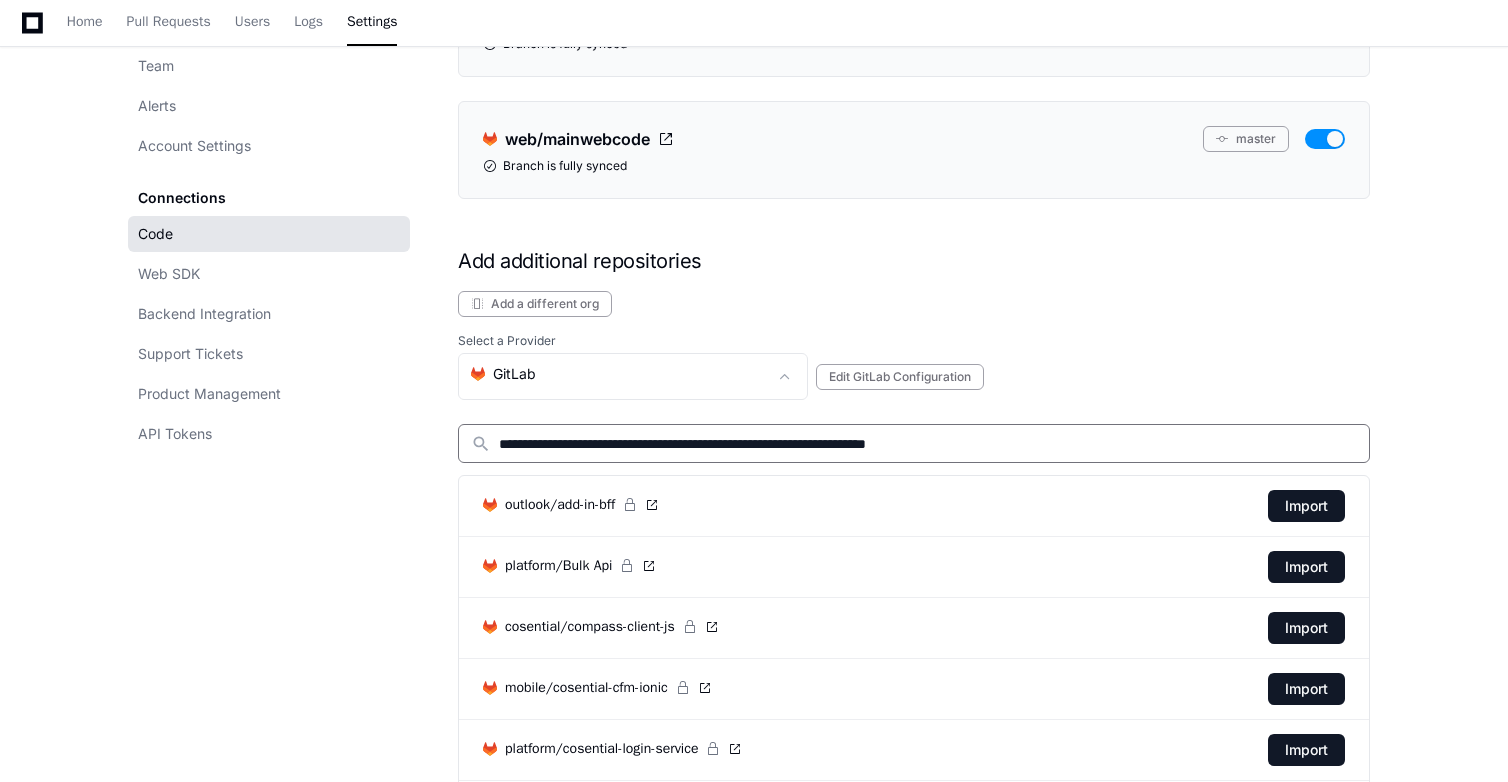 click on "**********" at bounding box center [928, 444] 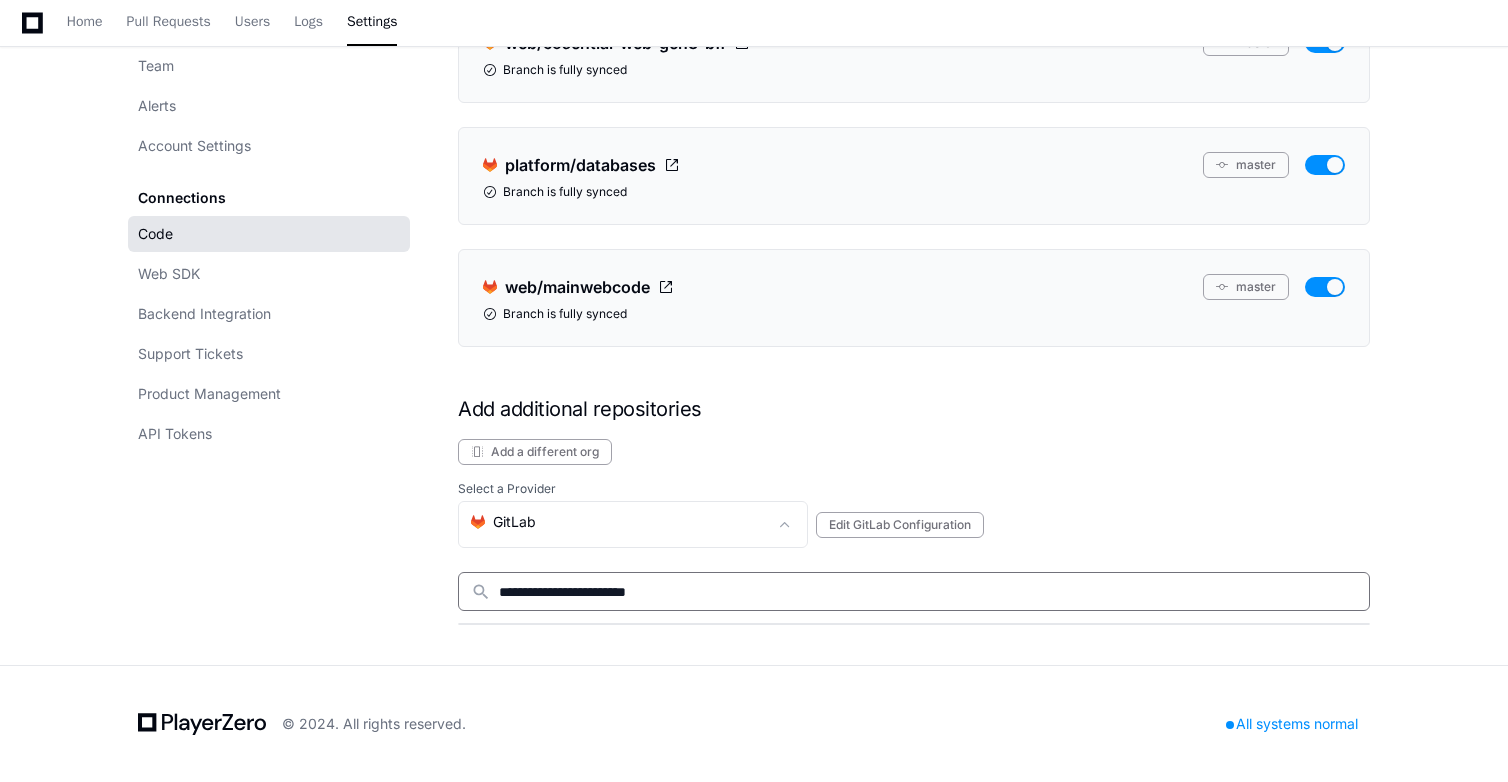 scroll, scrollTop: 1030, scrollLeft: 0, axis: vertical 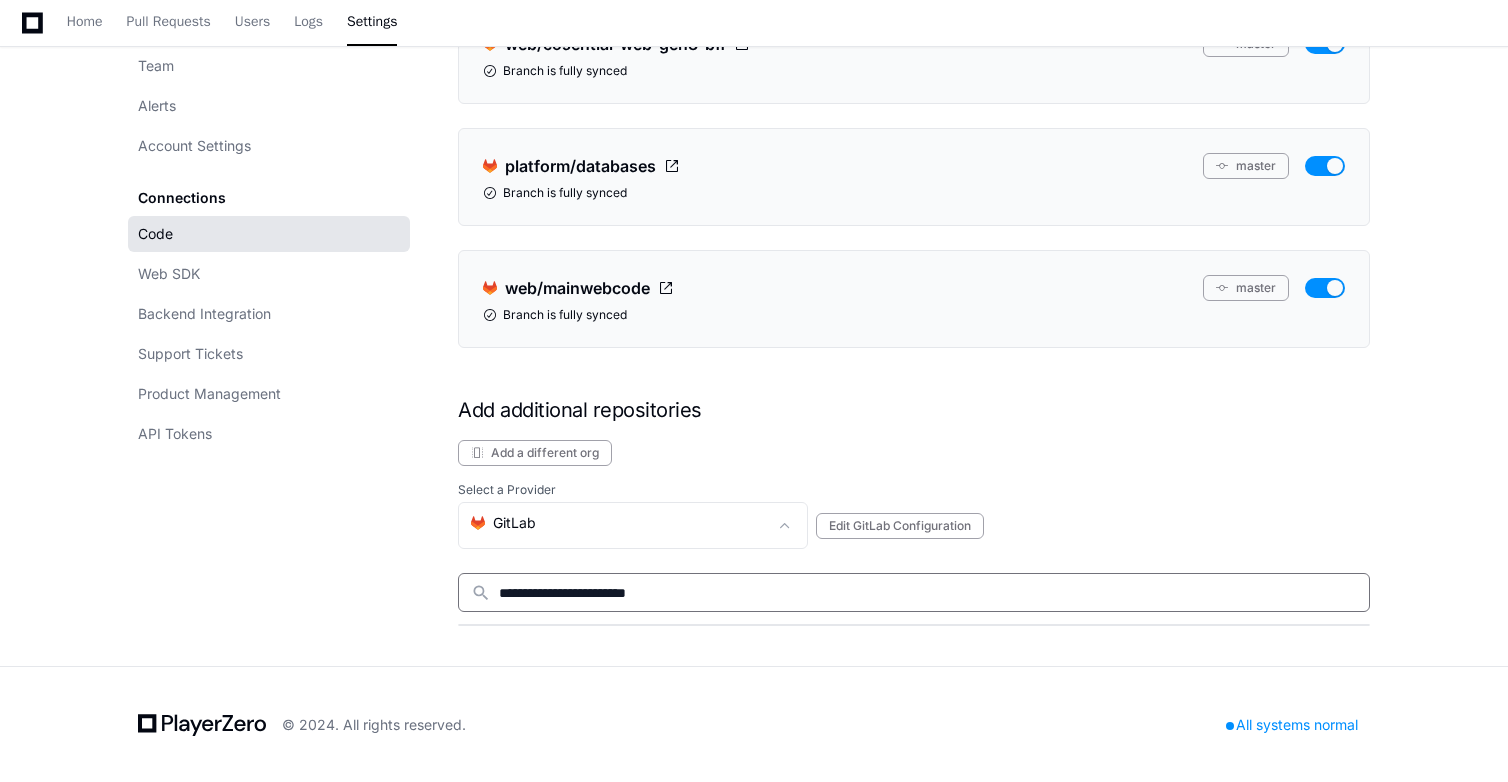 type on "**********" 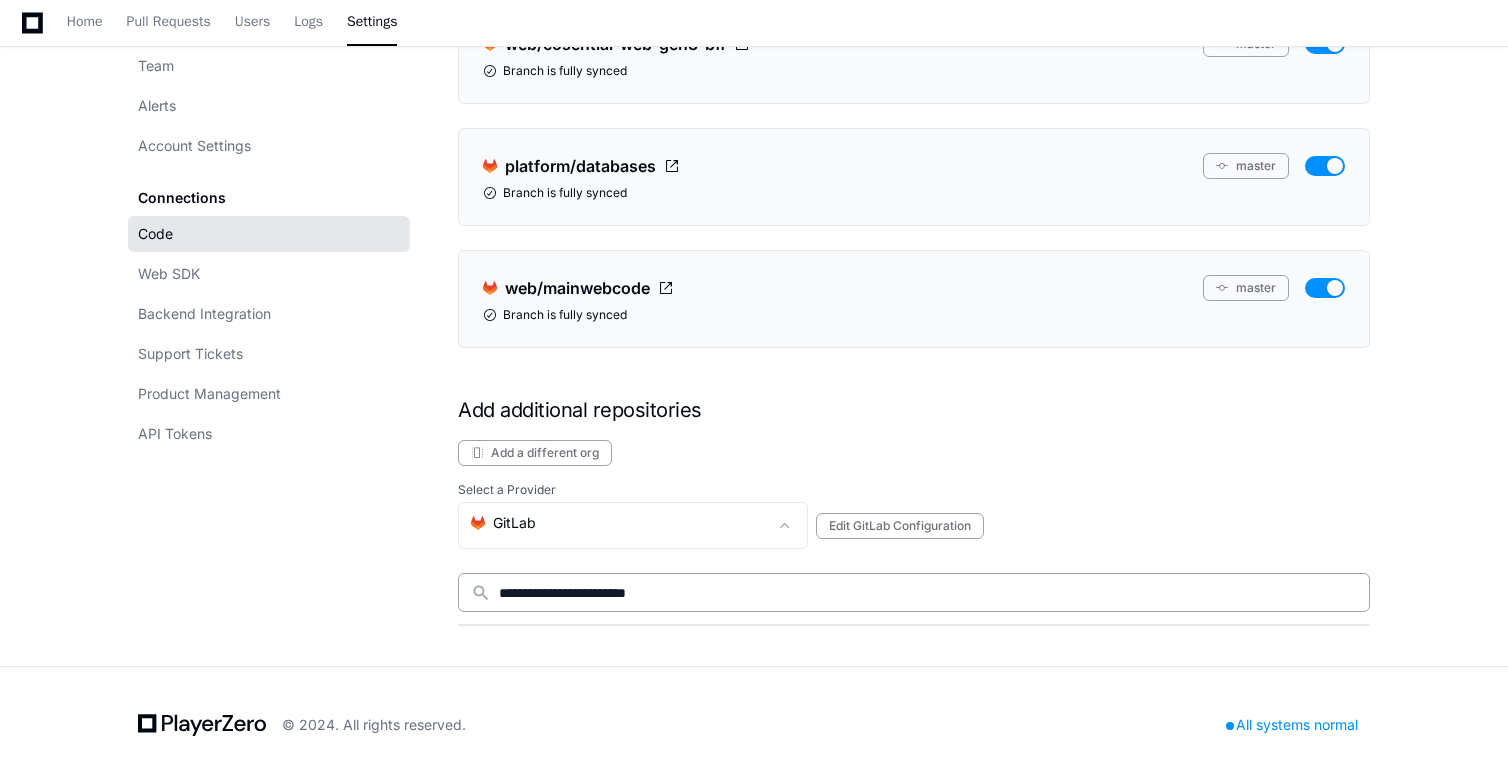 click on "search" 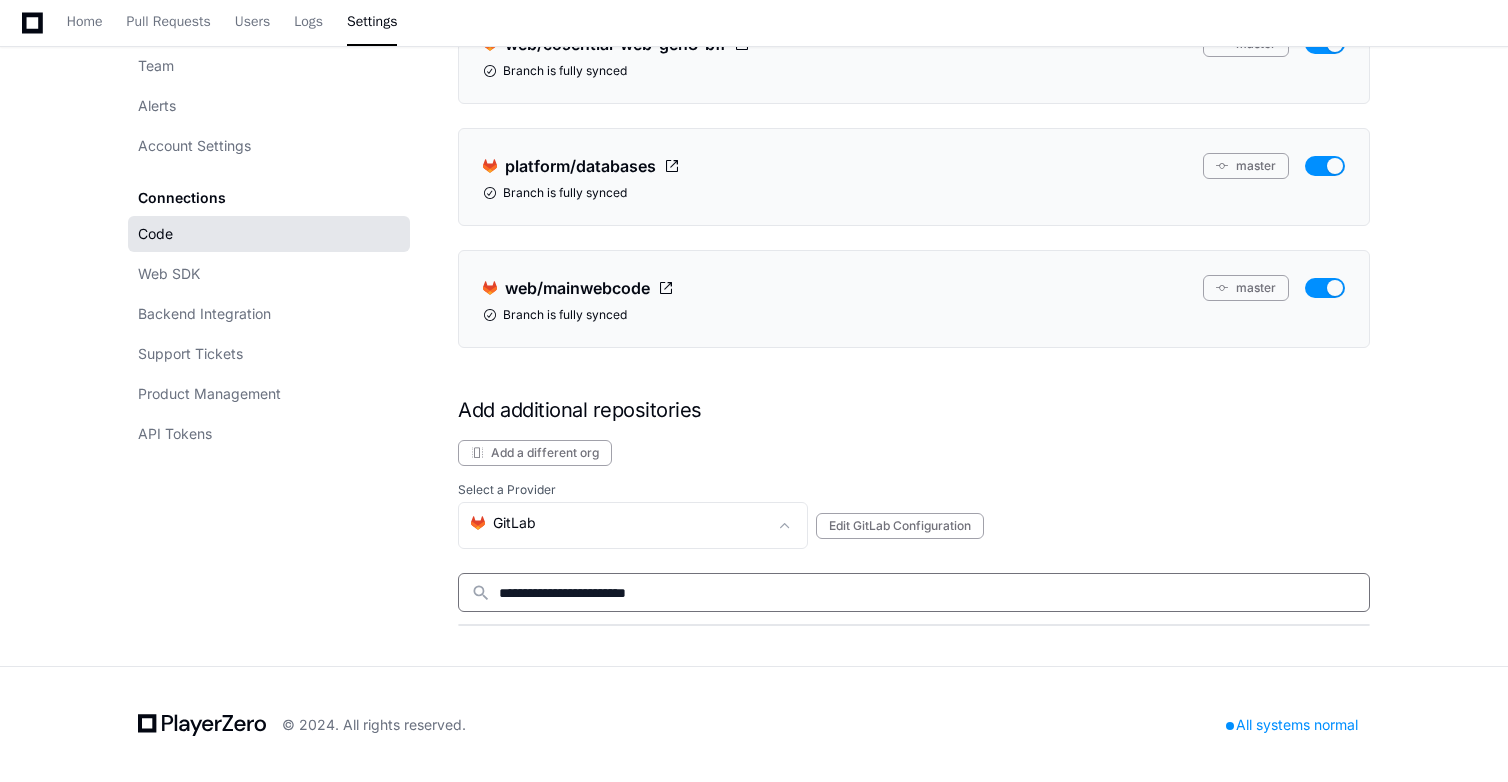 click on "**********" at bounding box center (928, 593) 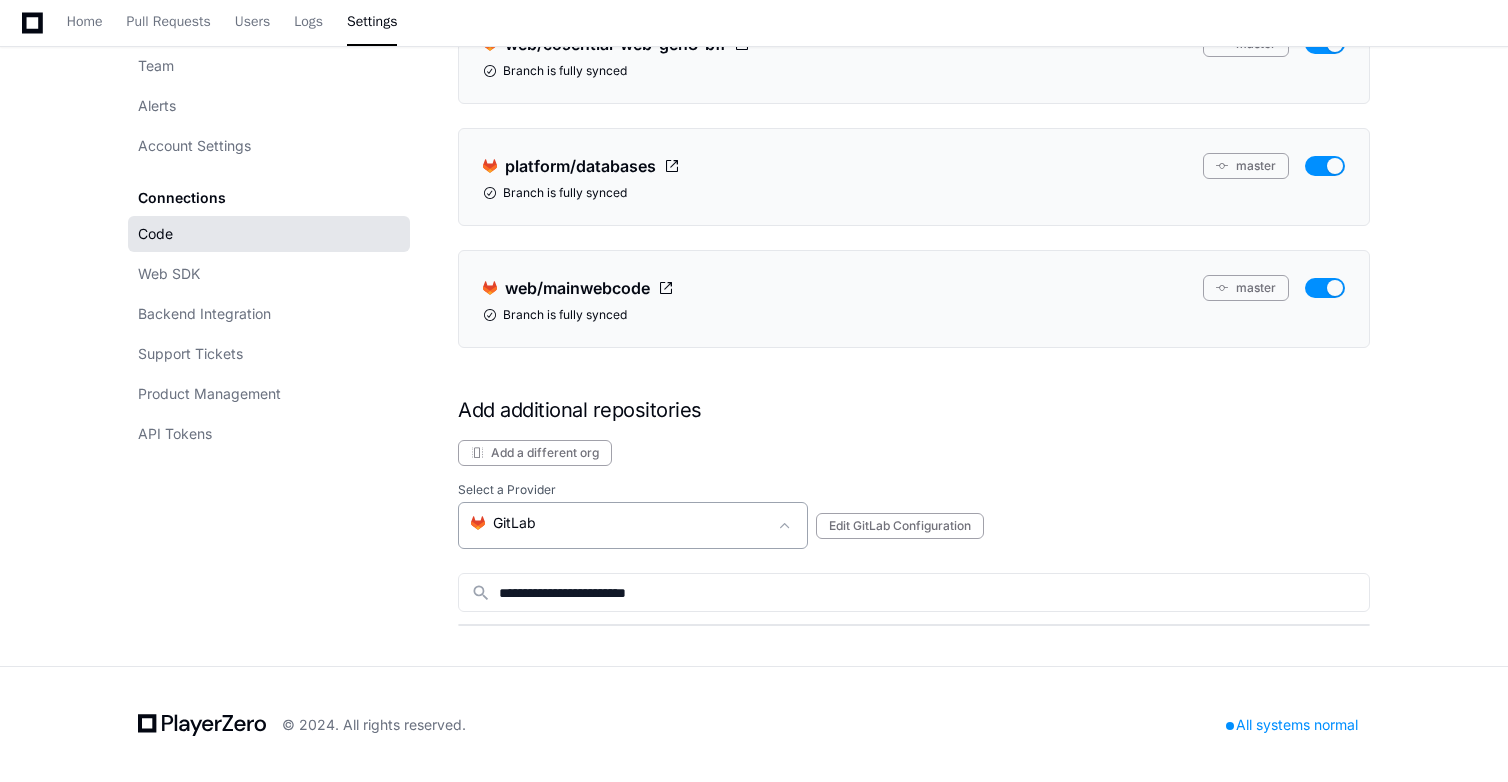 click 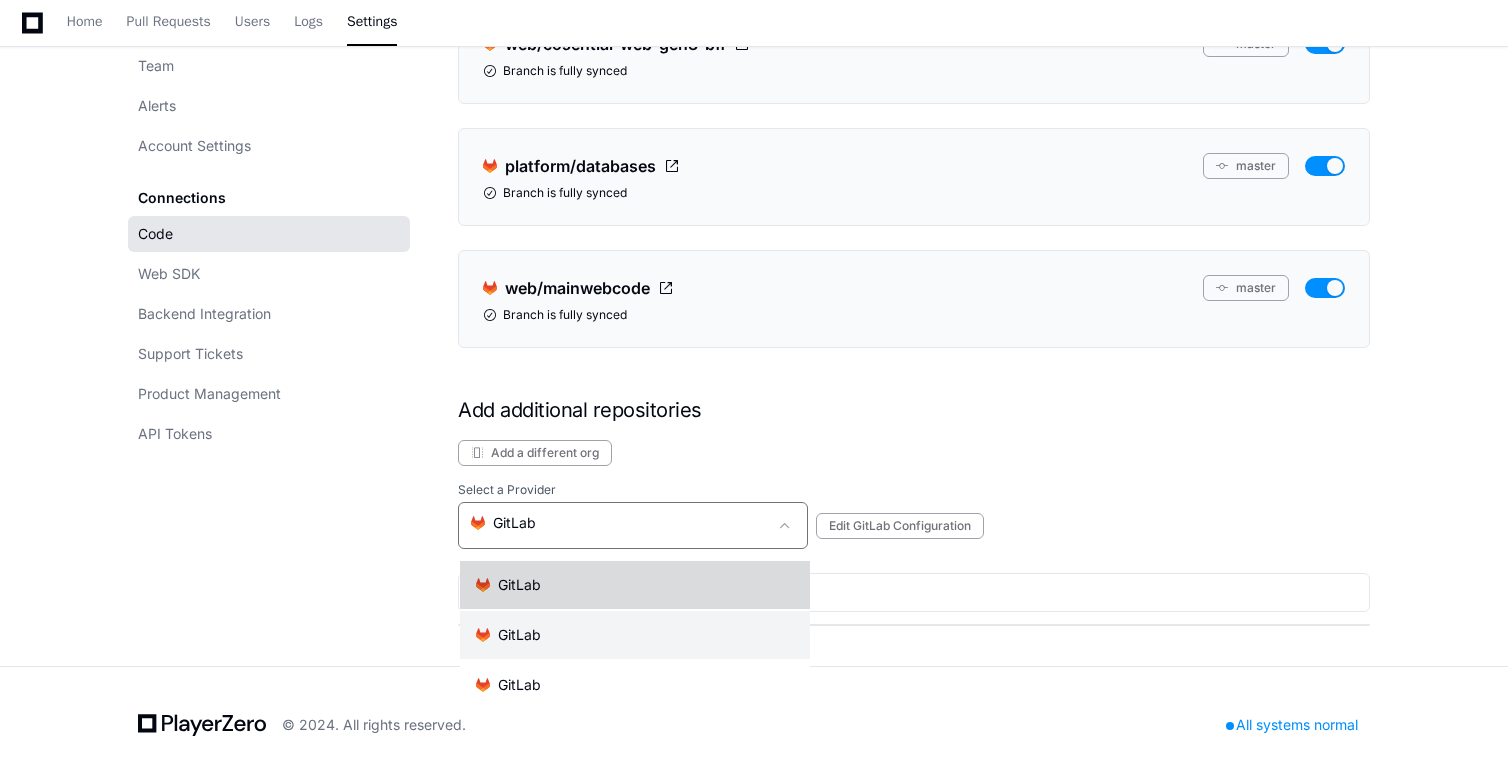 click on ".cls-1{fill:#e24329;}.cls-2{fill:#fc6d26;}.cls-3{fill:#fca326;}  GitLab" at bounding box center [635, 585] 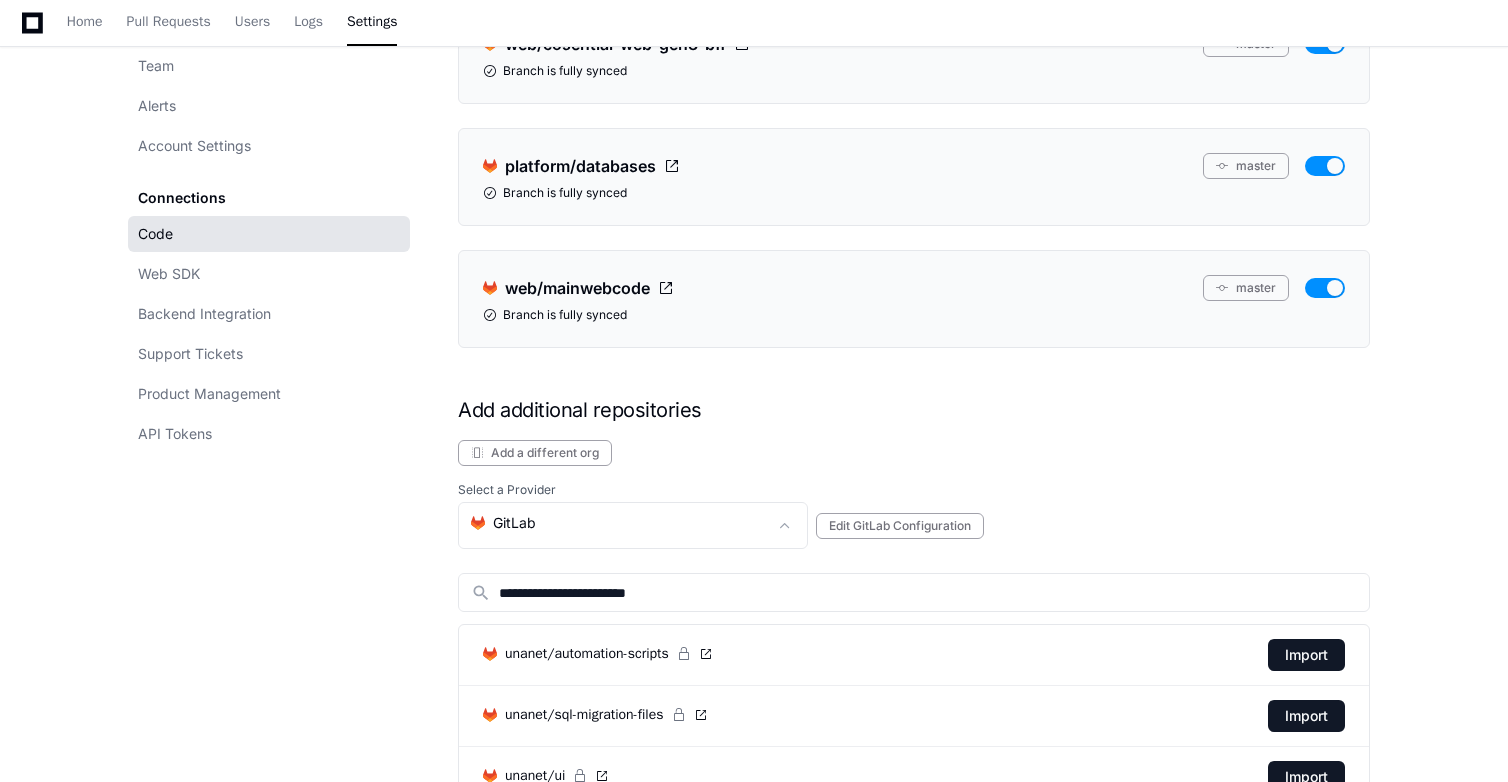 scroll, scrollTop: 1030, scrollLeft: 0, axis: vertical 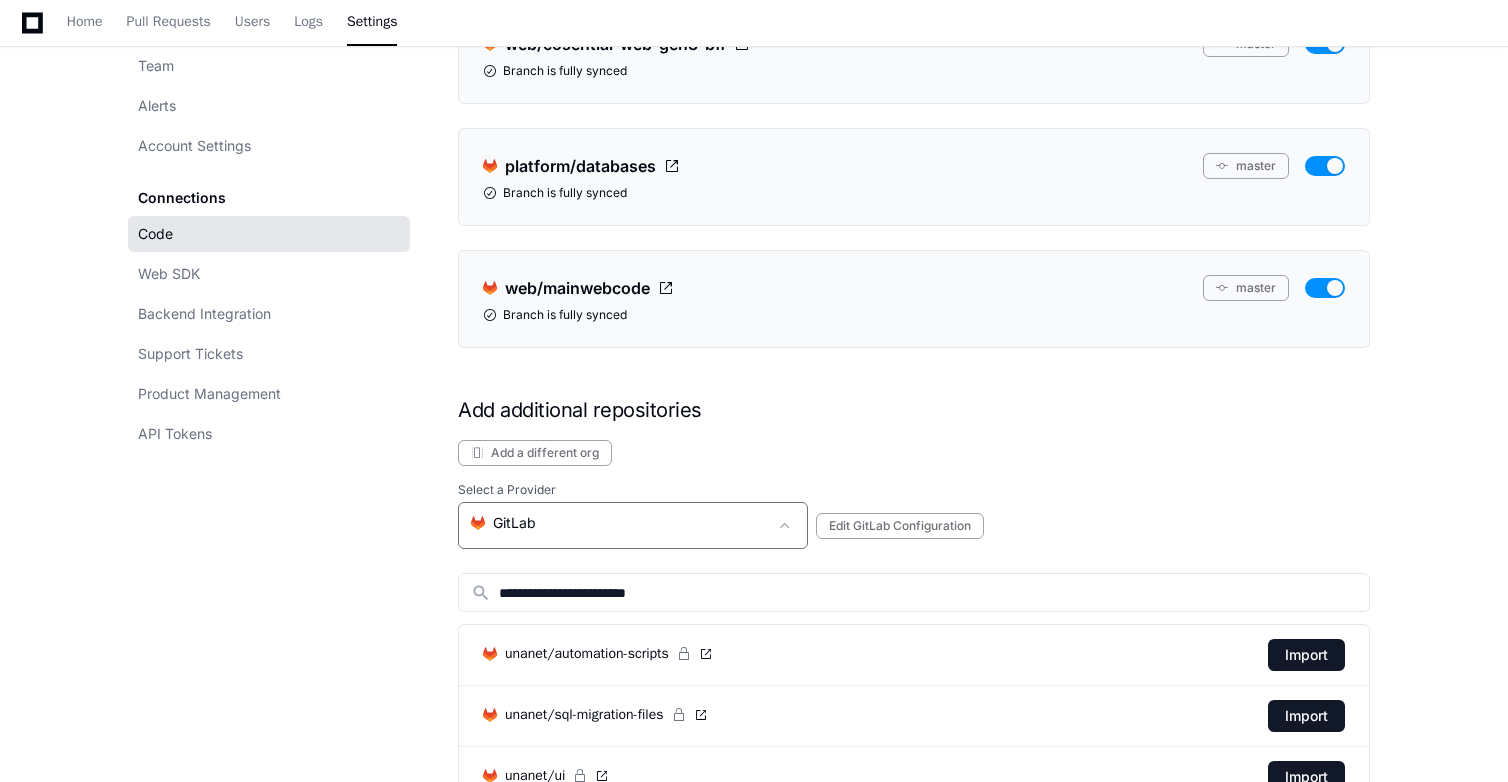 click on ".cls-1{fill:#e24329;}.cls-2{fill:#fc6d26;}.cls-3{fill:#fca326;}  GitLab" at bounding box center (619, 523) 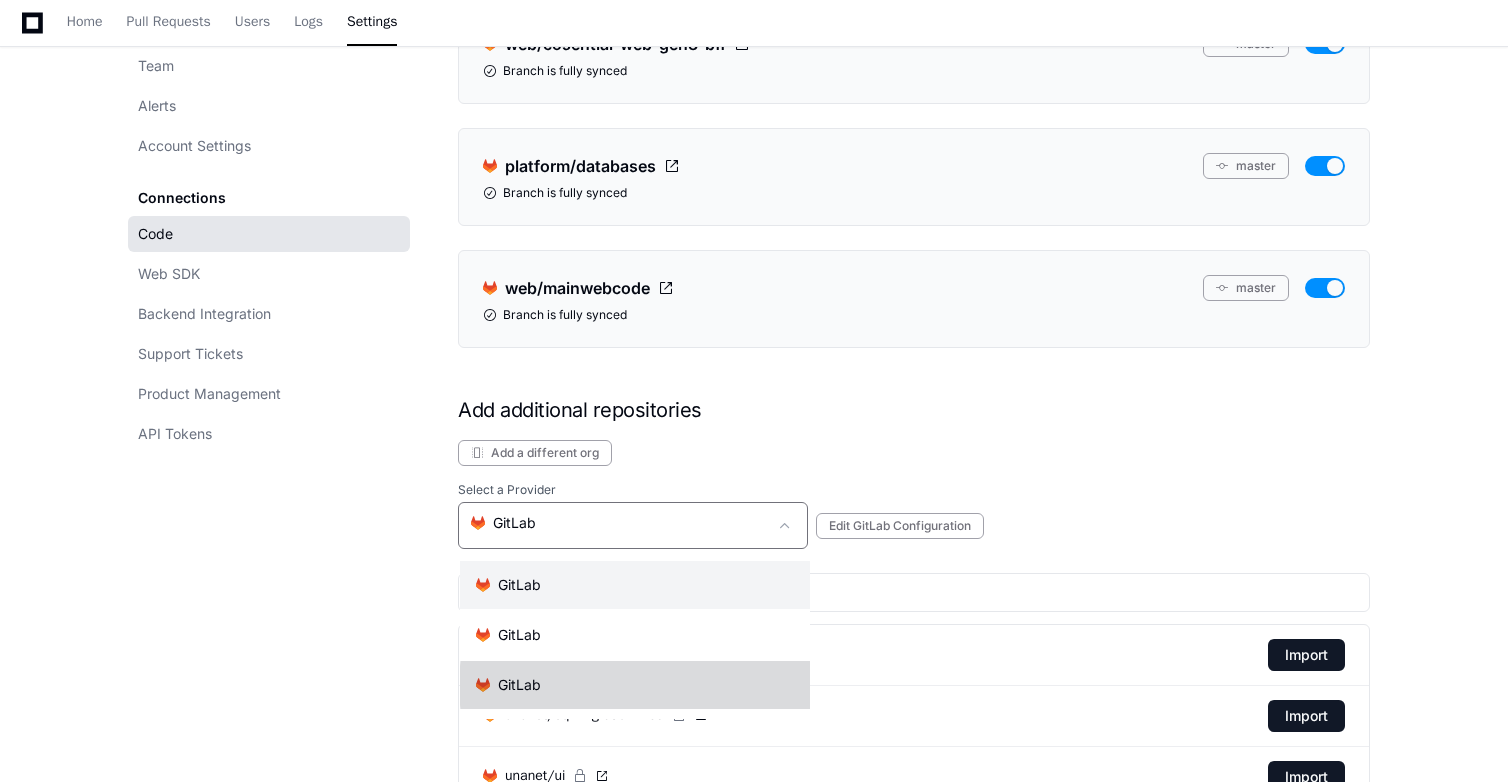 click on ".cls-1{fill:#e24329;}.cls-2{fill:#fc6d26;}.cls-3{fill:#fca326;}  GitLab" at bounding box center (635, 685) 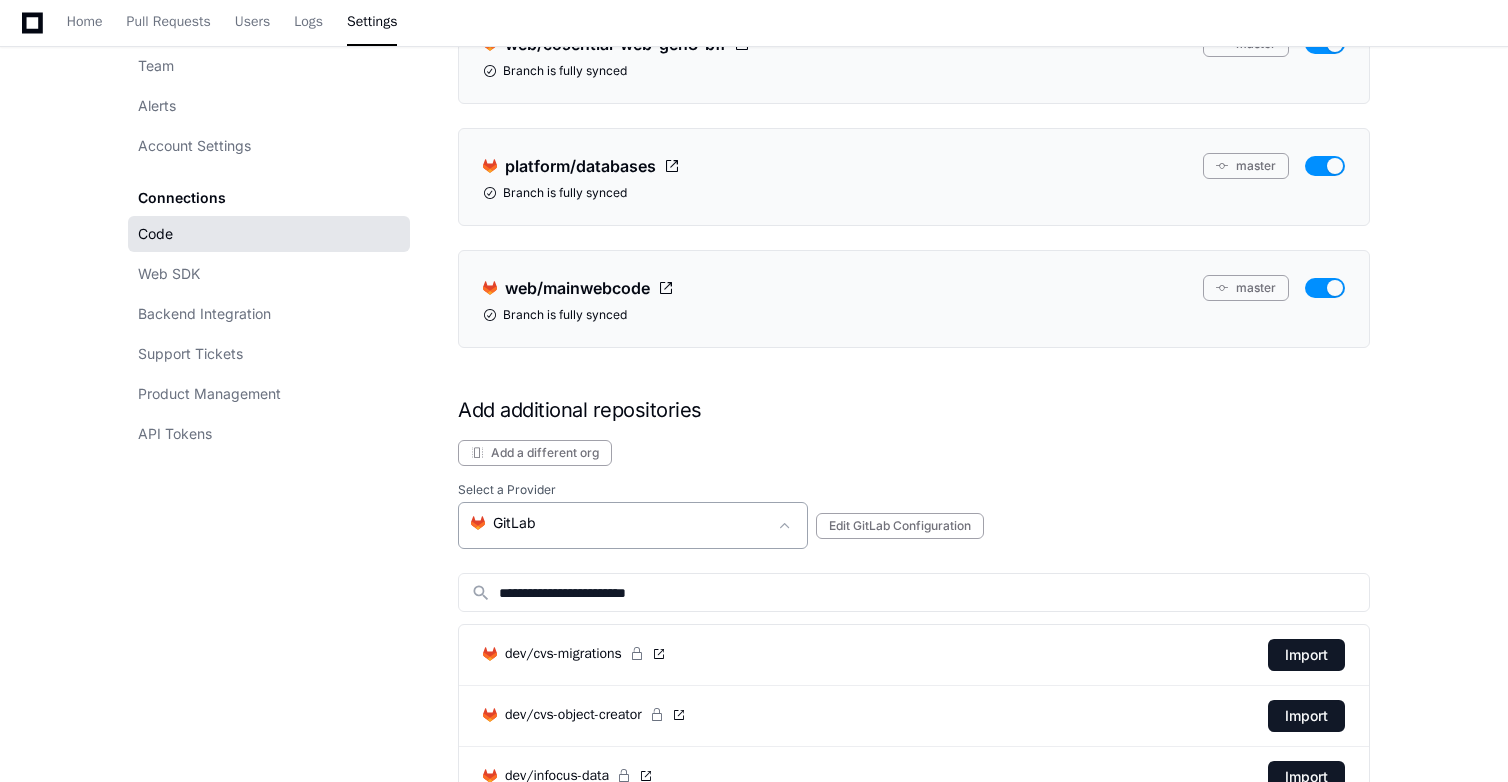 click on ".cls-1{fill:#e24329;}.cls-2{fill:#fc6d26;}.cls-3{fill:#fca326;}  GitLab" at bounding box center (619, 523) 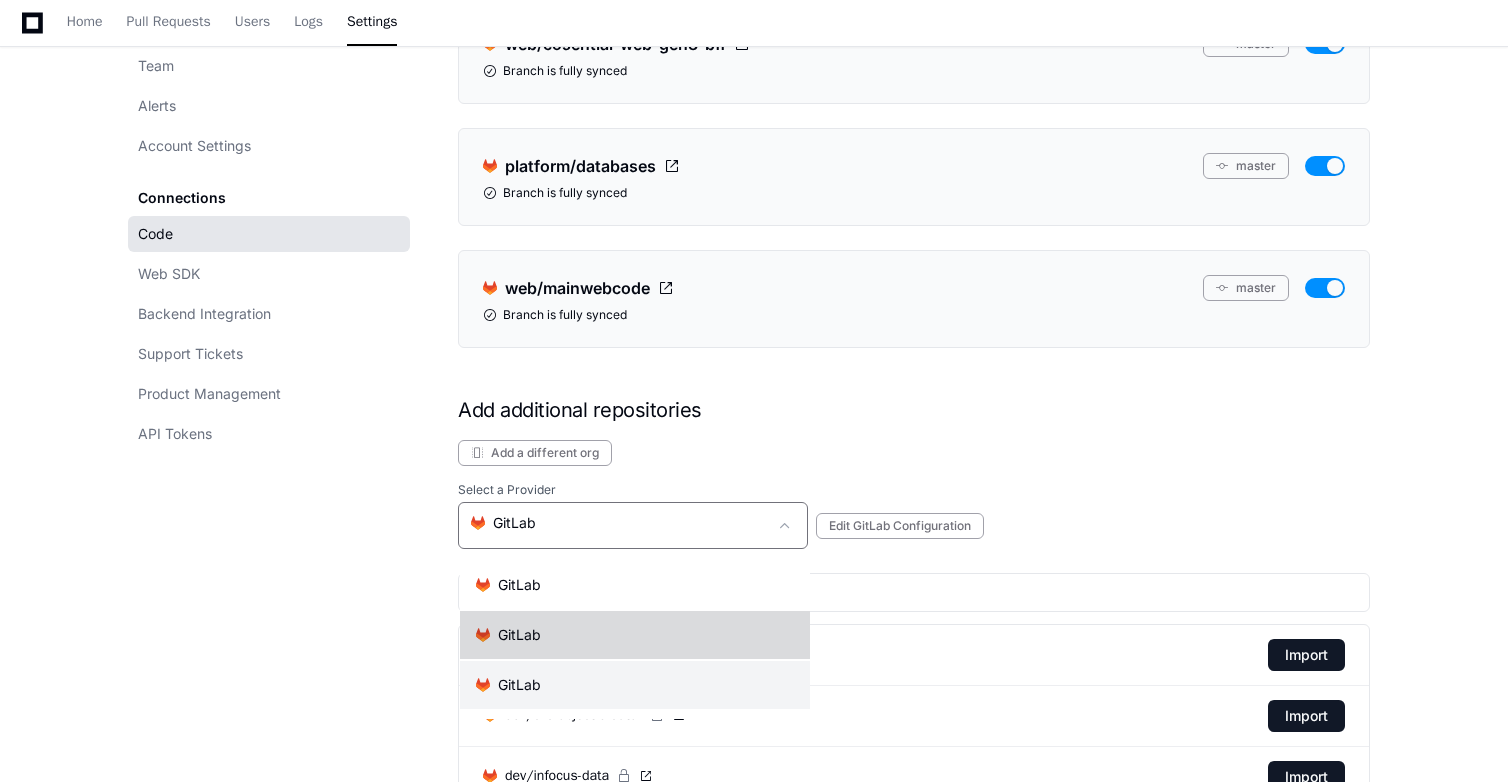 click on ".cls-1{fill:#e24329;}.cls-2{fill:#fc6d26;}.cls-3{fill:#fca326;}  GitLab" at bounding box center (635, 635) 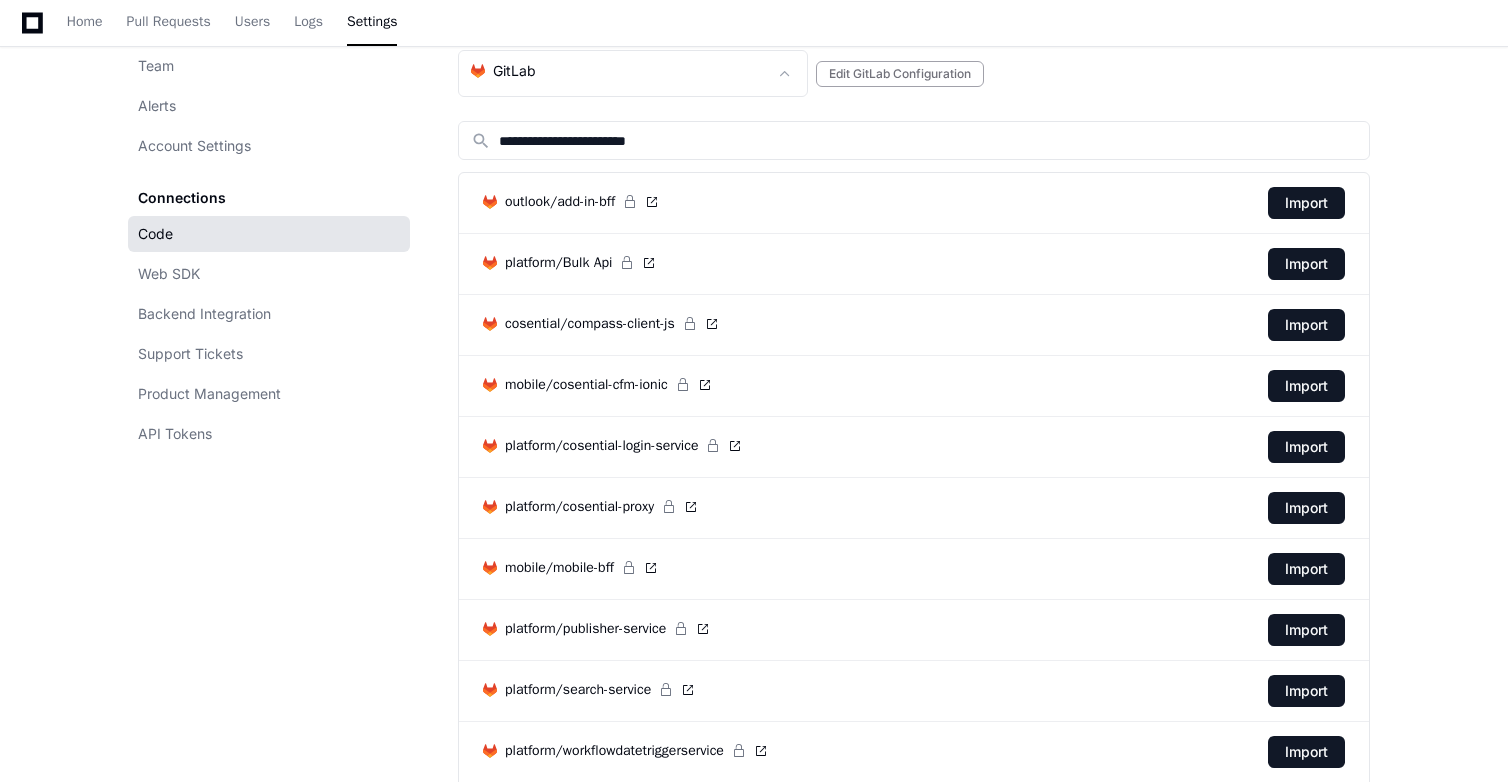 scroll, scrollTop: 1486, scrollLeft: 0, axis: vertical 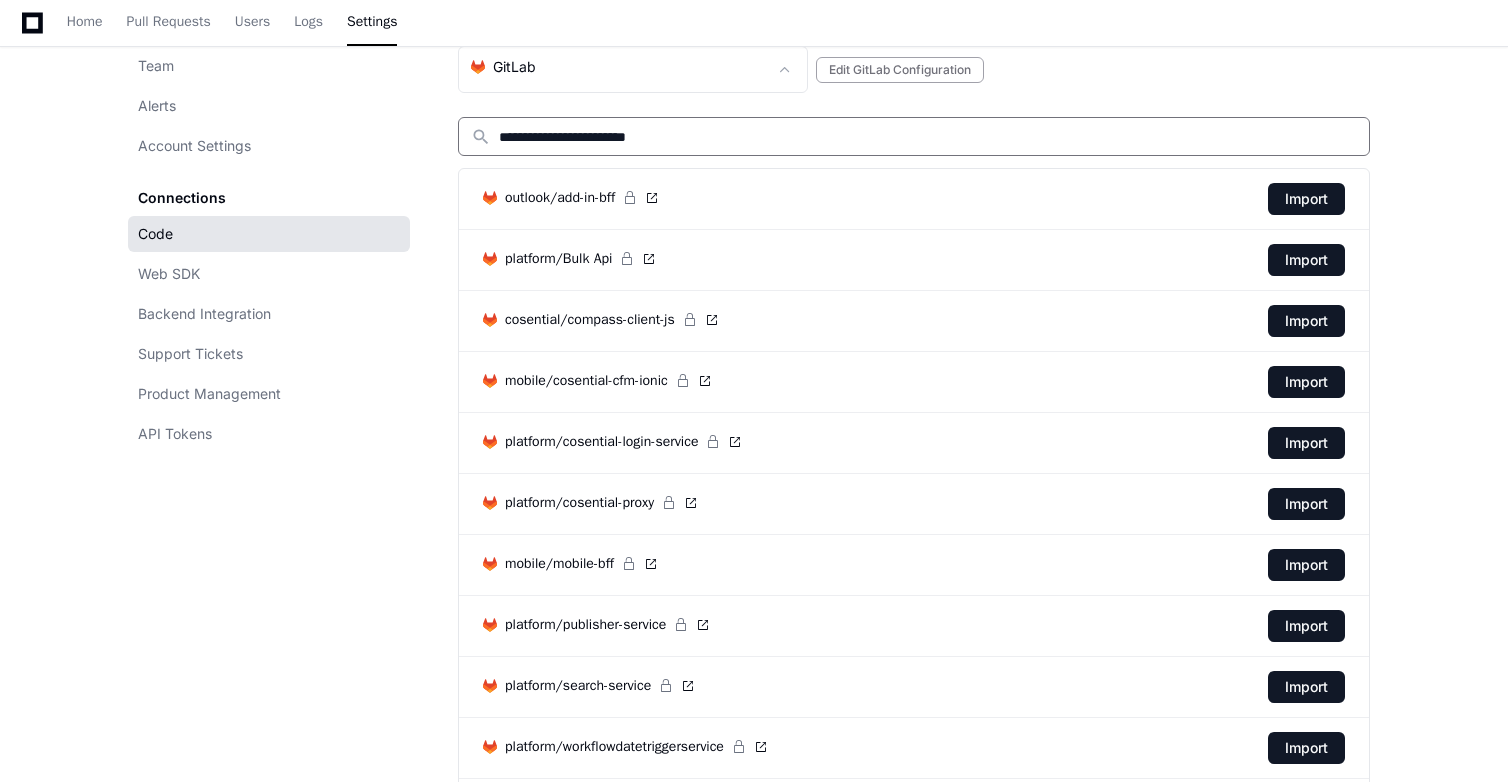 drag, startPoint x: 598, startPoint y: 136, endPoint x: 443, endPoint y: 138, distance: 155.01291 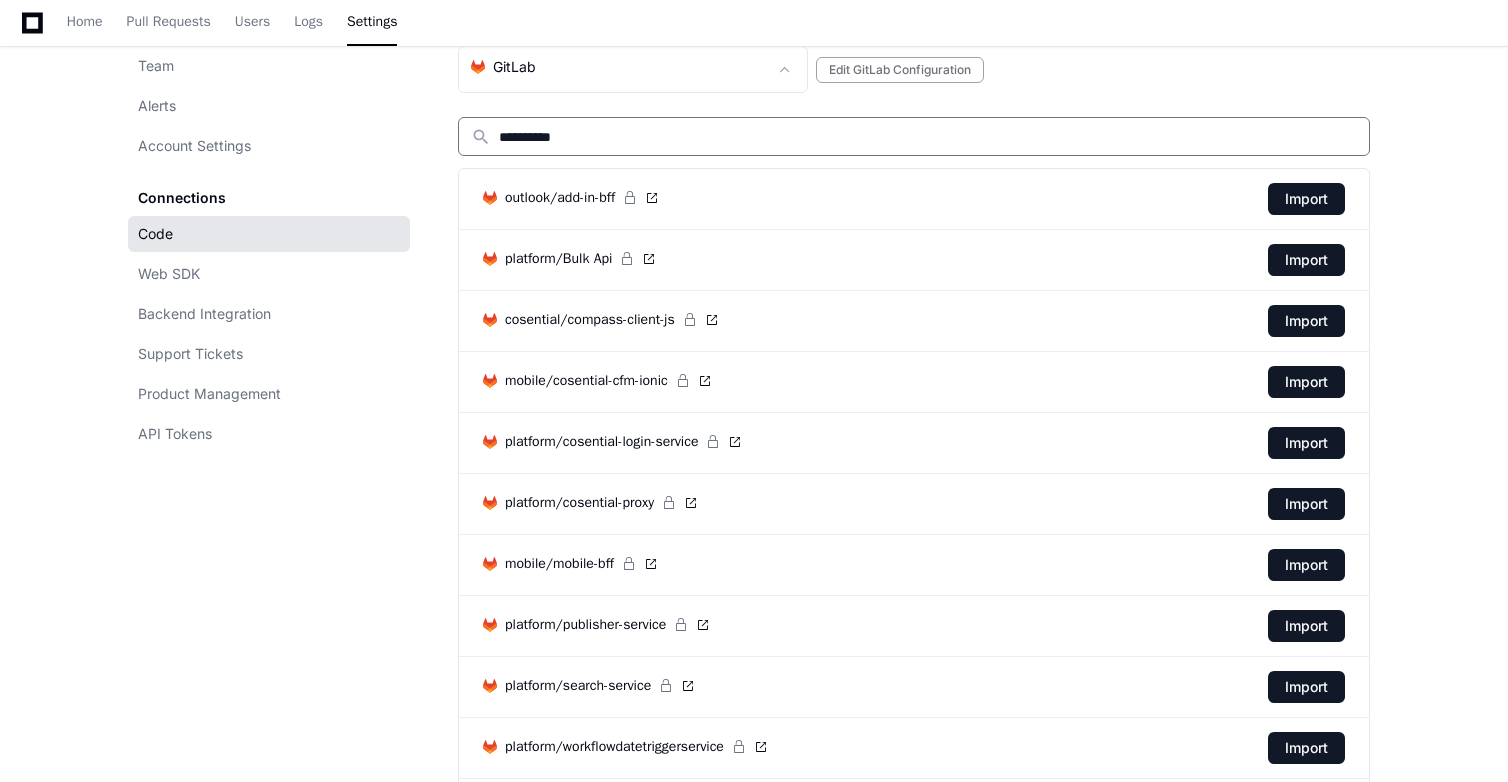 scroll, scrollTop: 1030, scrollLeft: 0, axis: vertical 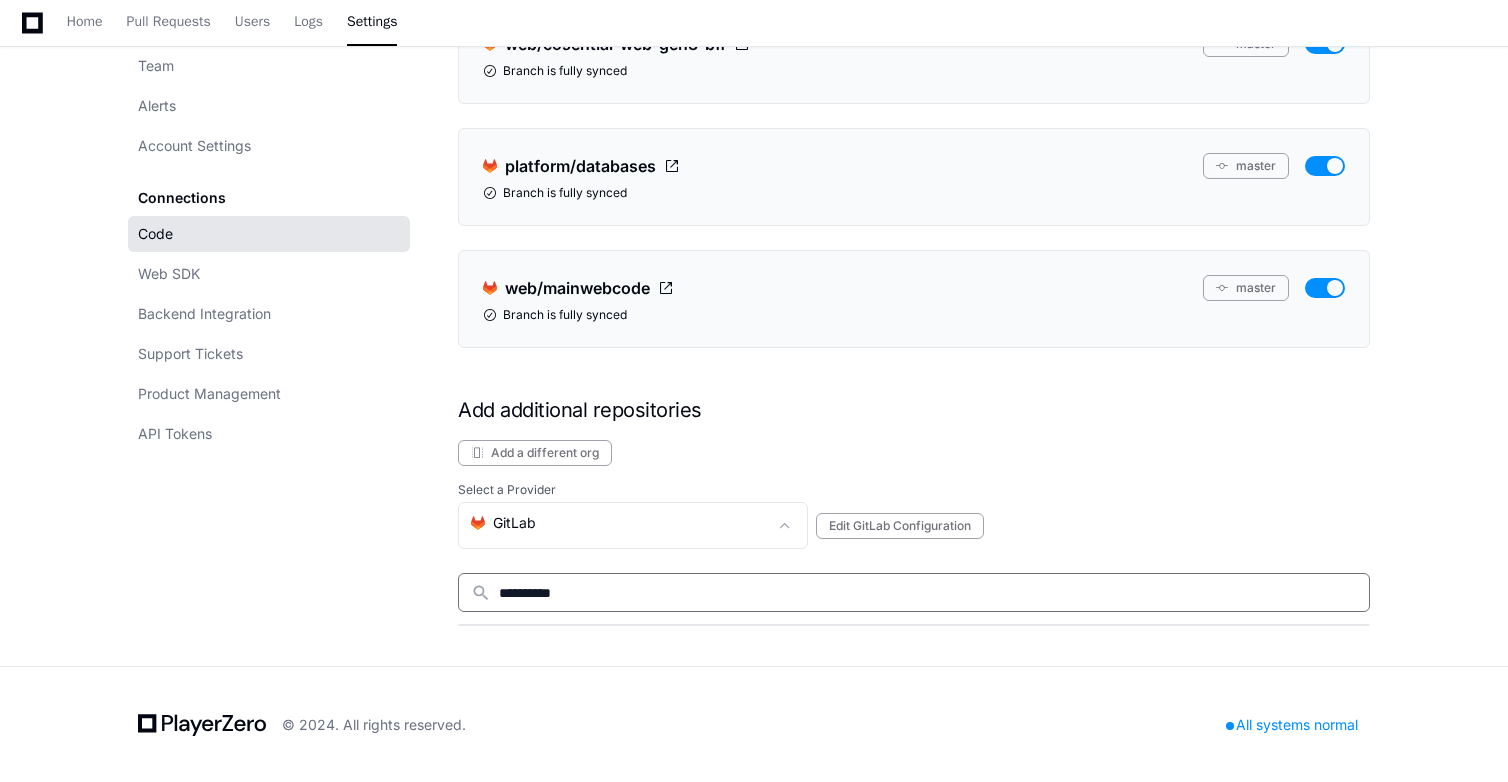 type on "**********" 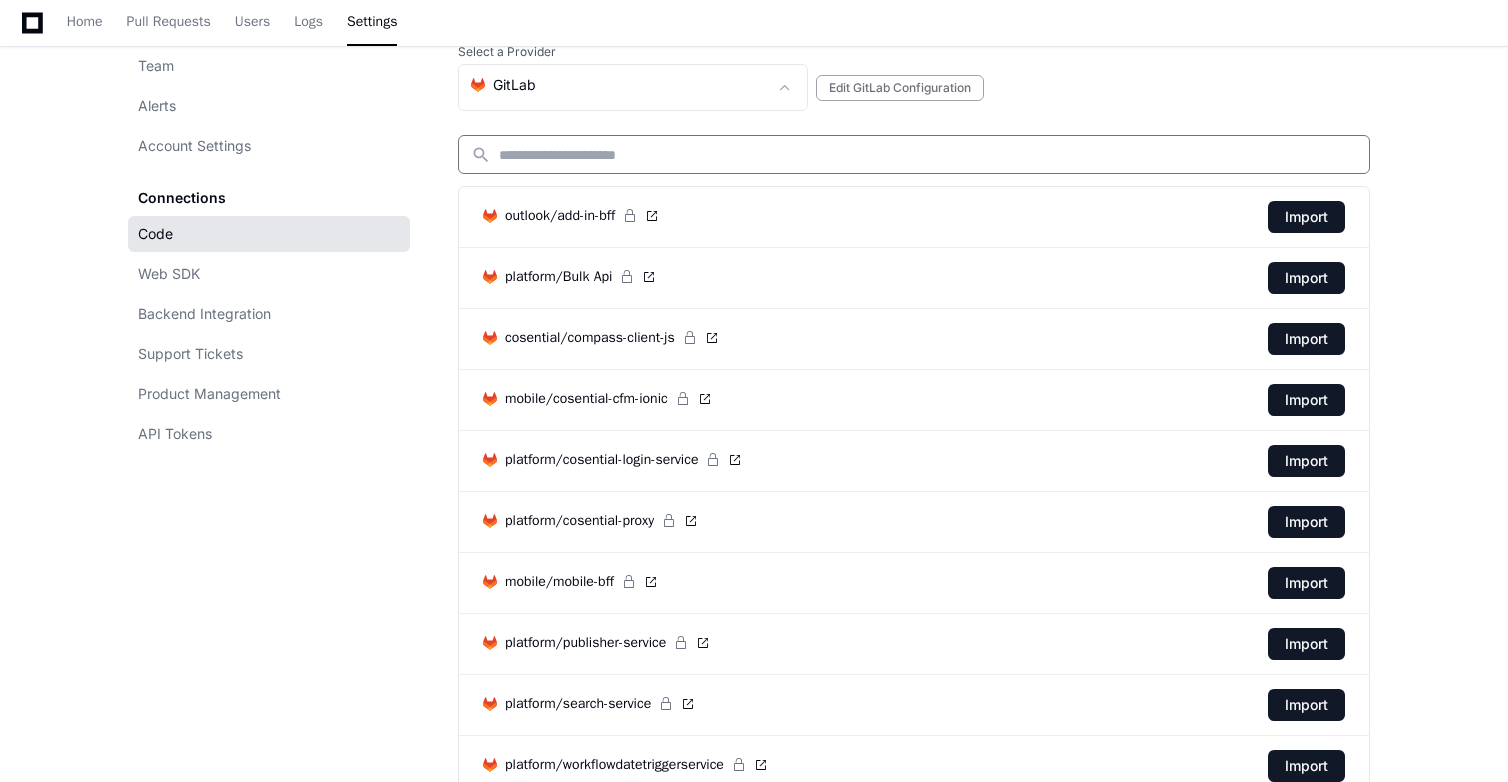 scroll, scrollTop: 1220, scrollLeft: 0, axis: vertical 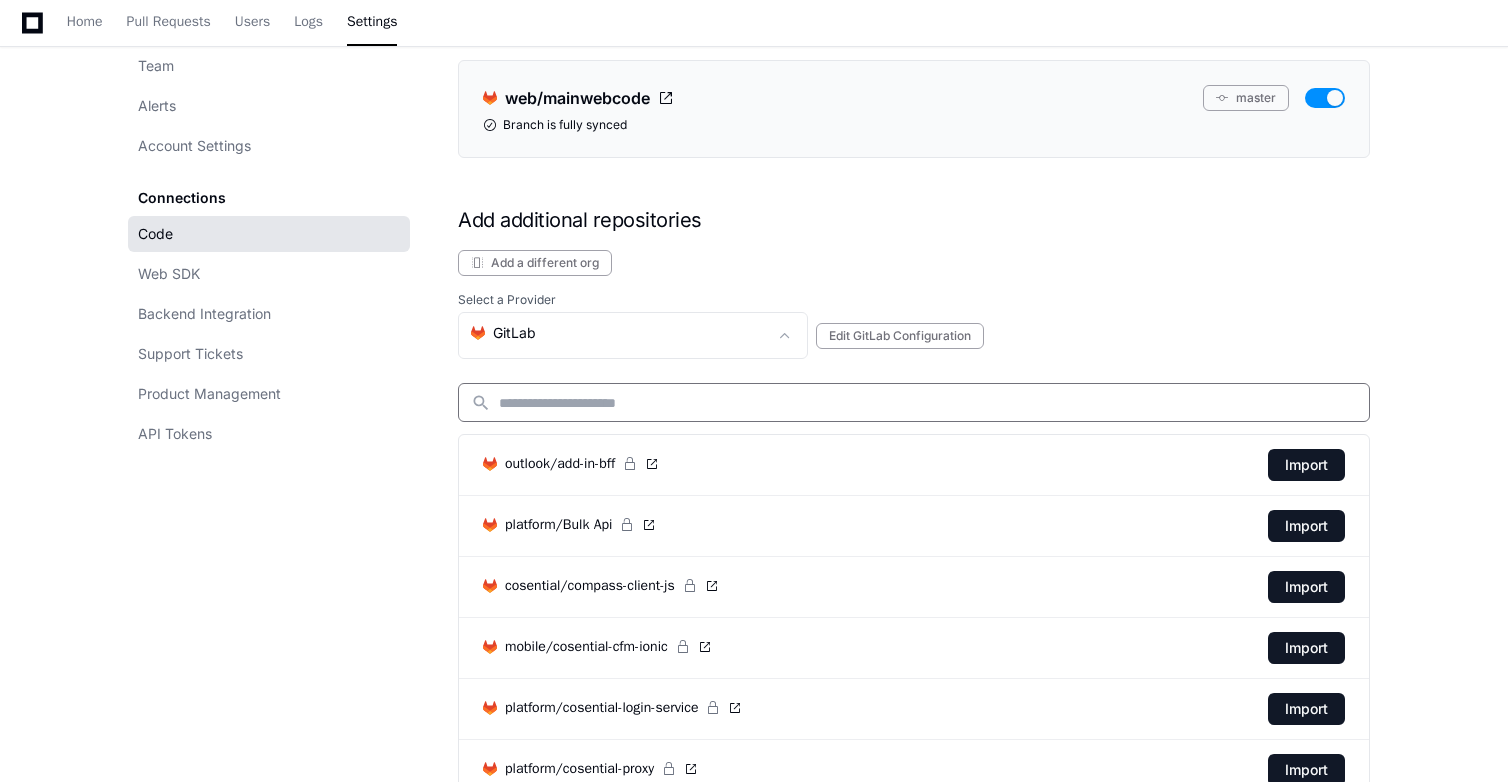 type 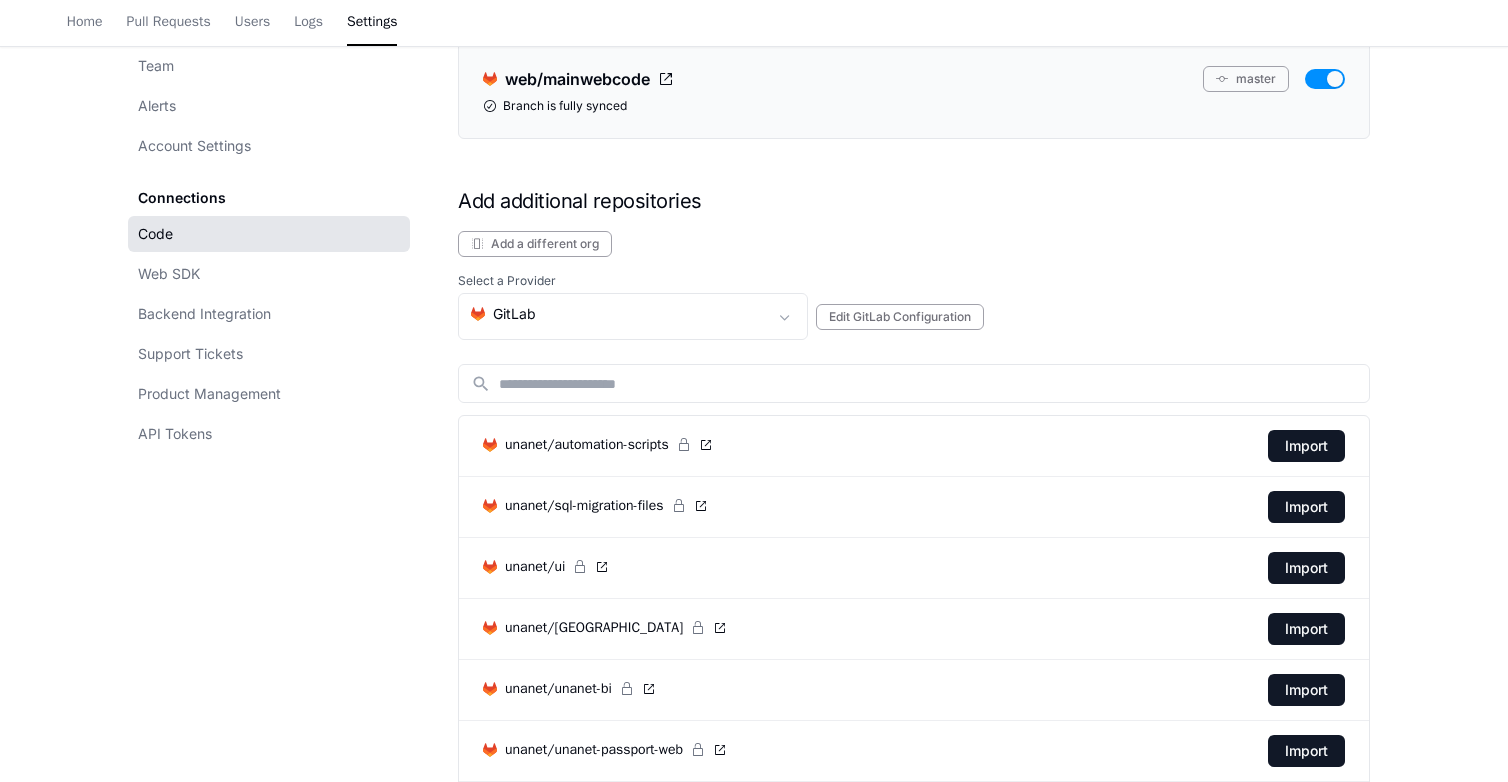 scroll, scrollTop: 1243, scrollLeft: 0, axis: vertical 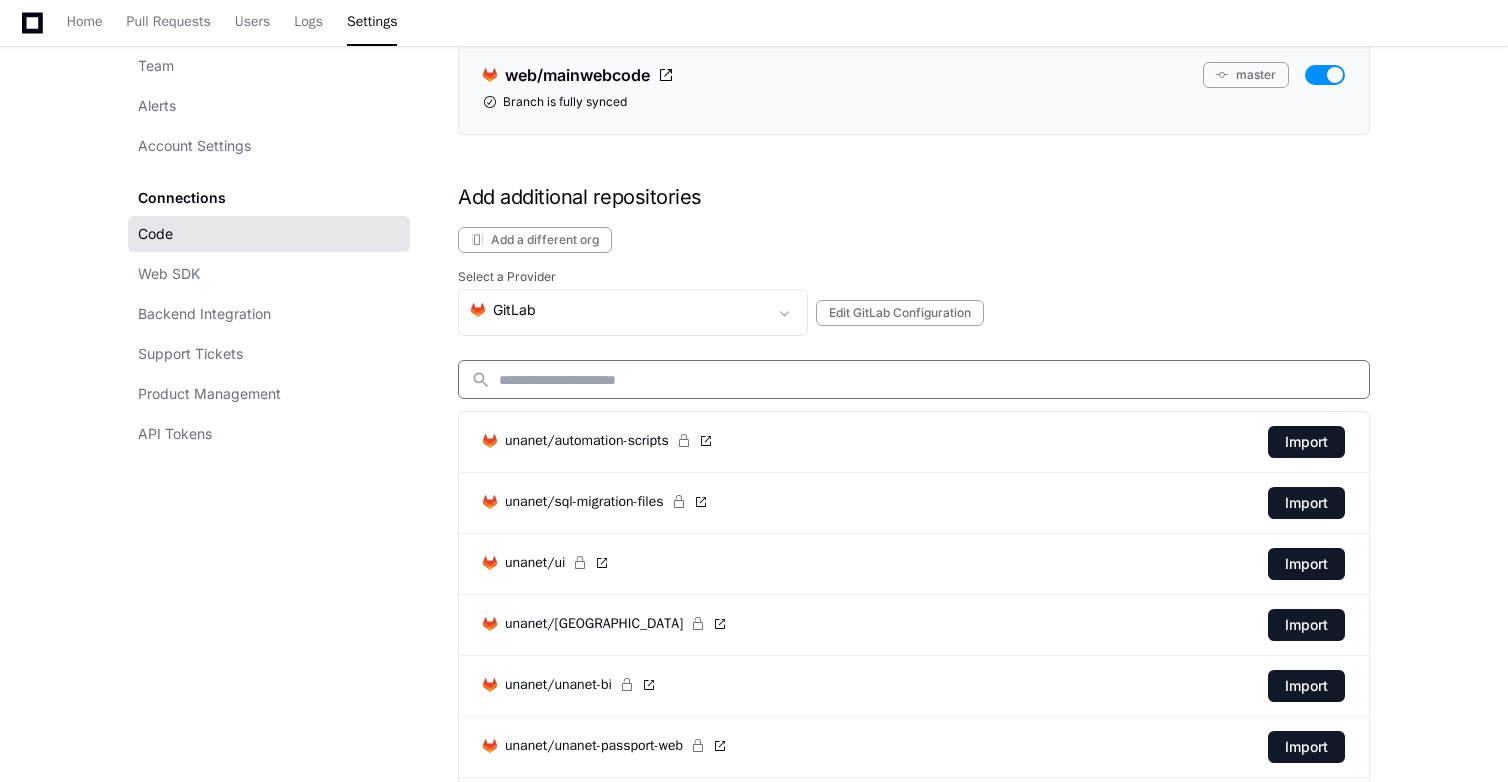 click at bounding box center (928, 380) 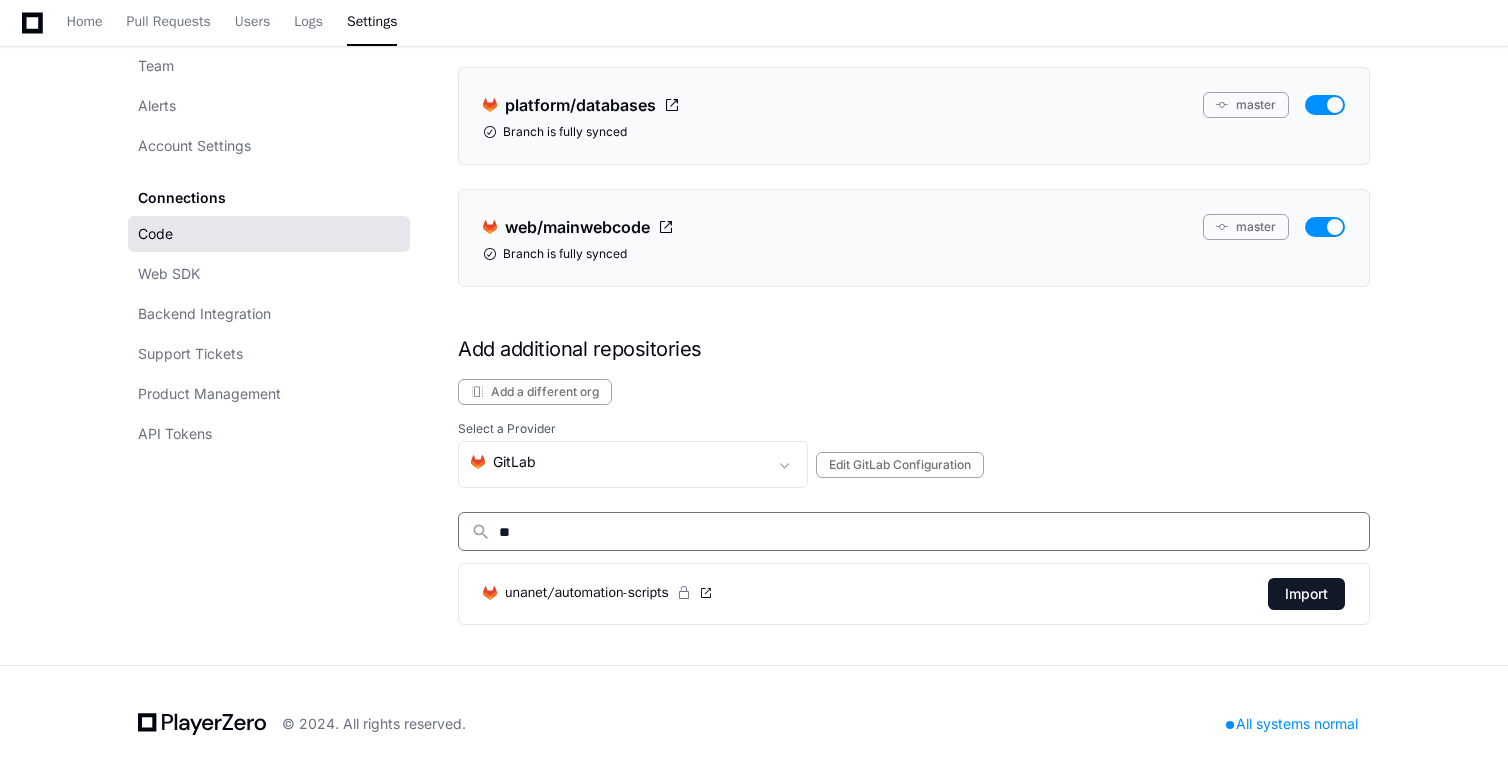 scroll, scrollTop: 1090, scrollLeft: 0, axis: vertical 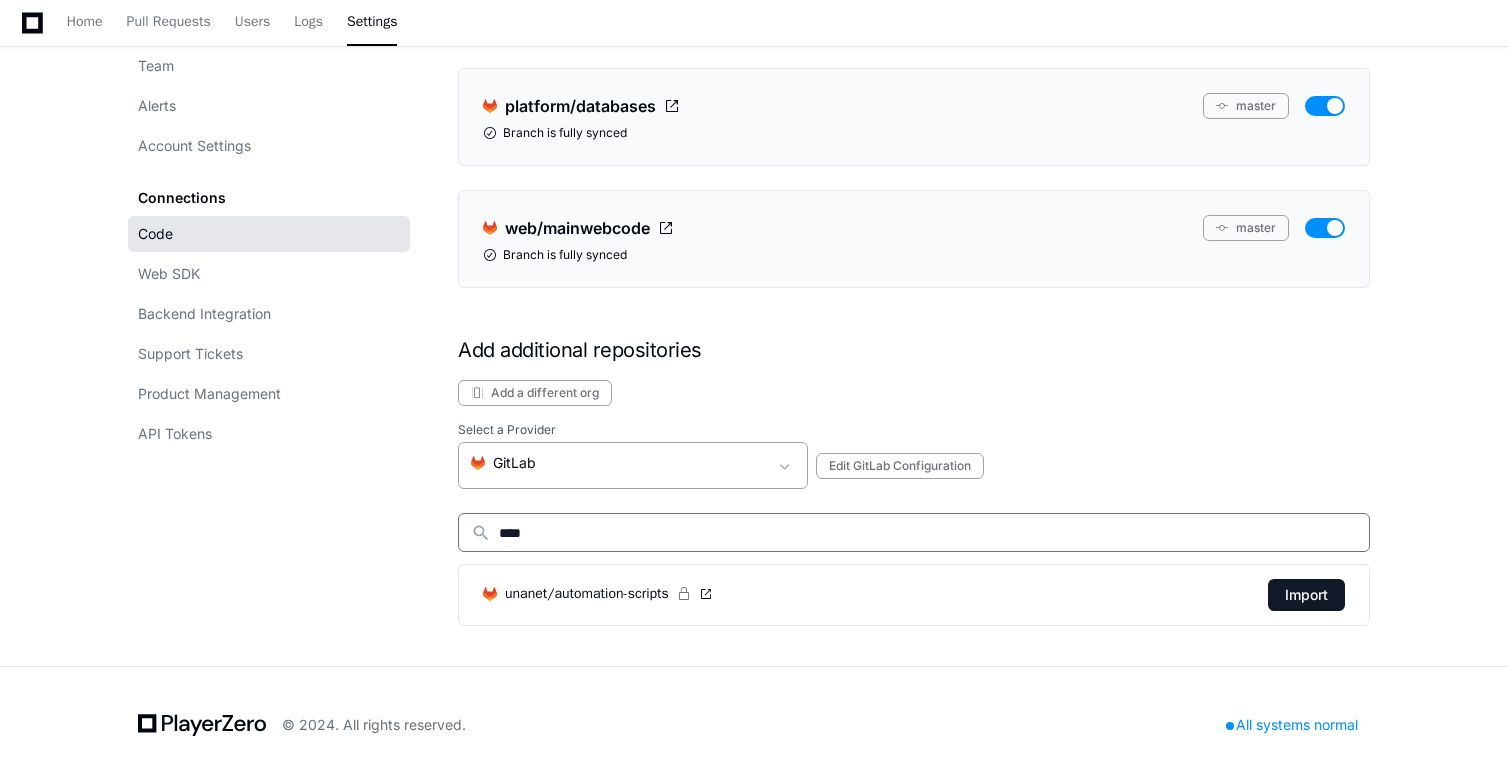 type on "****" 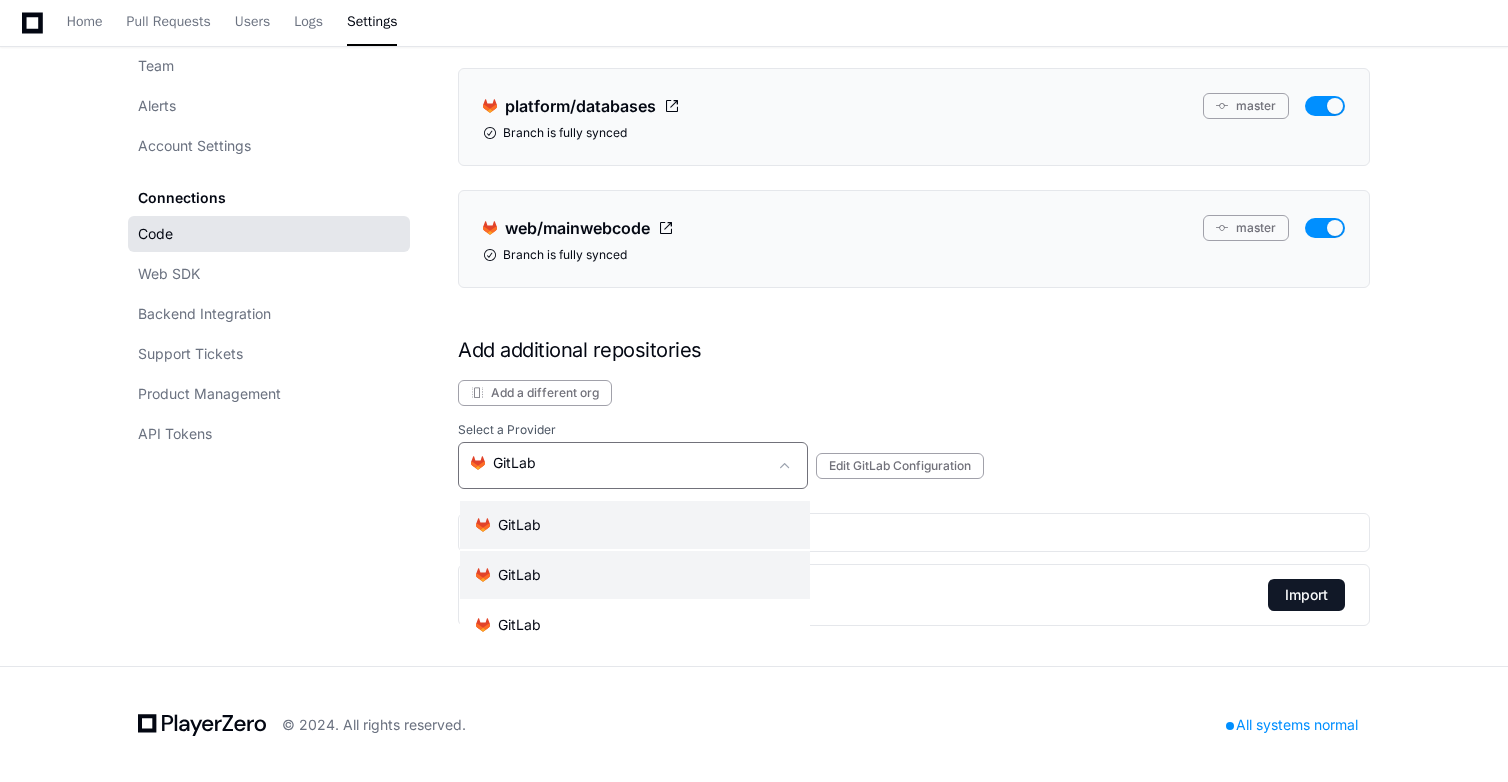 click on ".cls-1{fill:#e24329;}.cls-2{fill:#fc6d26;}.cls-3{fill:#fca326;}  GitLab" at bounding box center [635, 575] 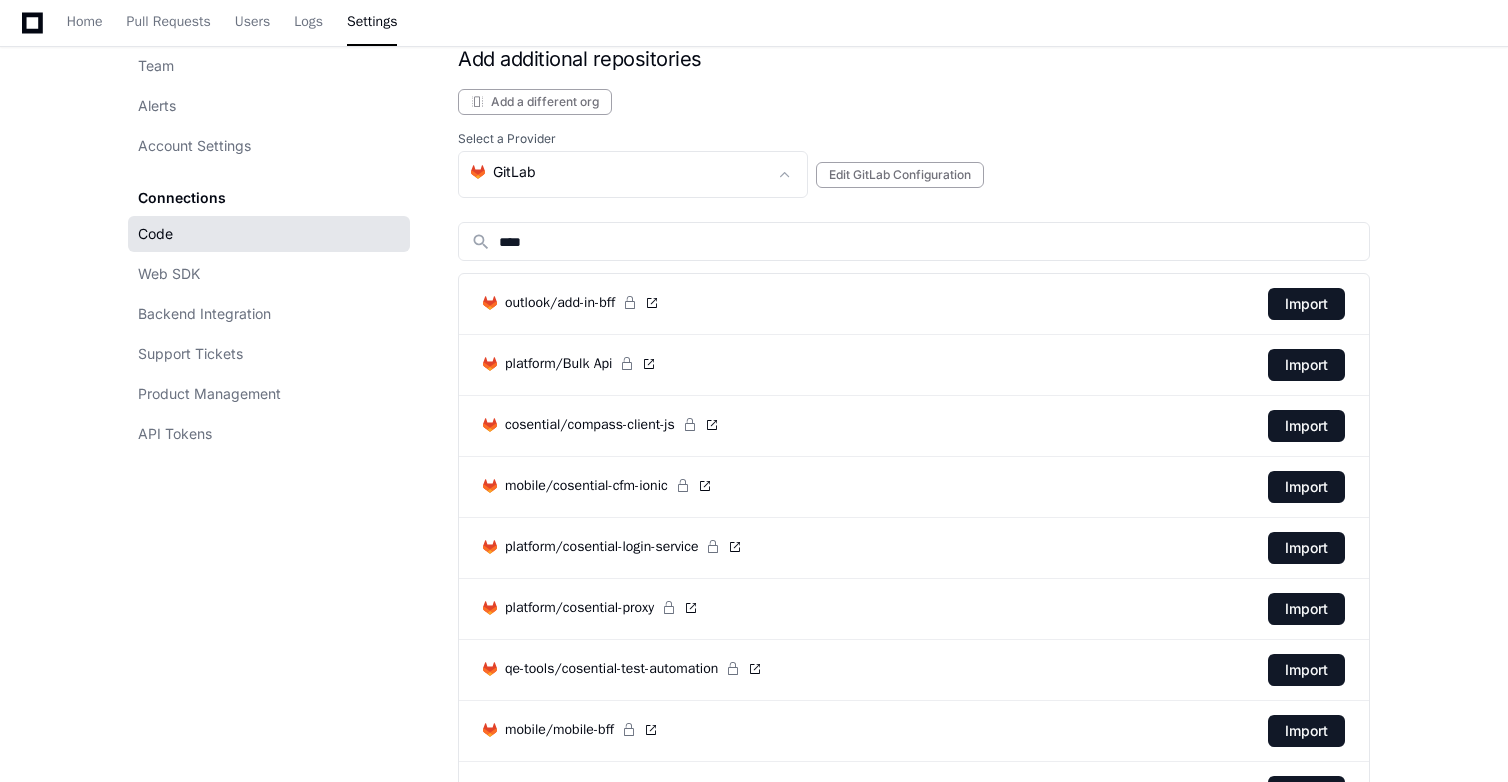 scroll, scrollTop: 1453, scrollLeft: 0, axis: vertical 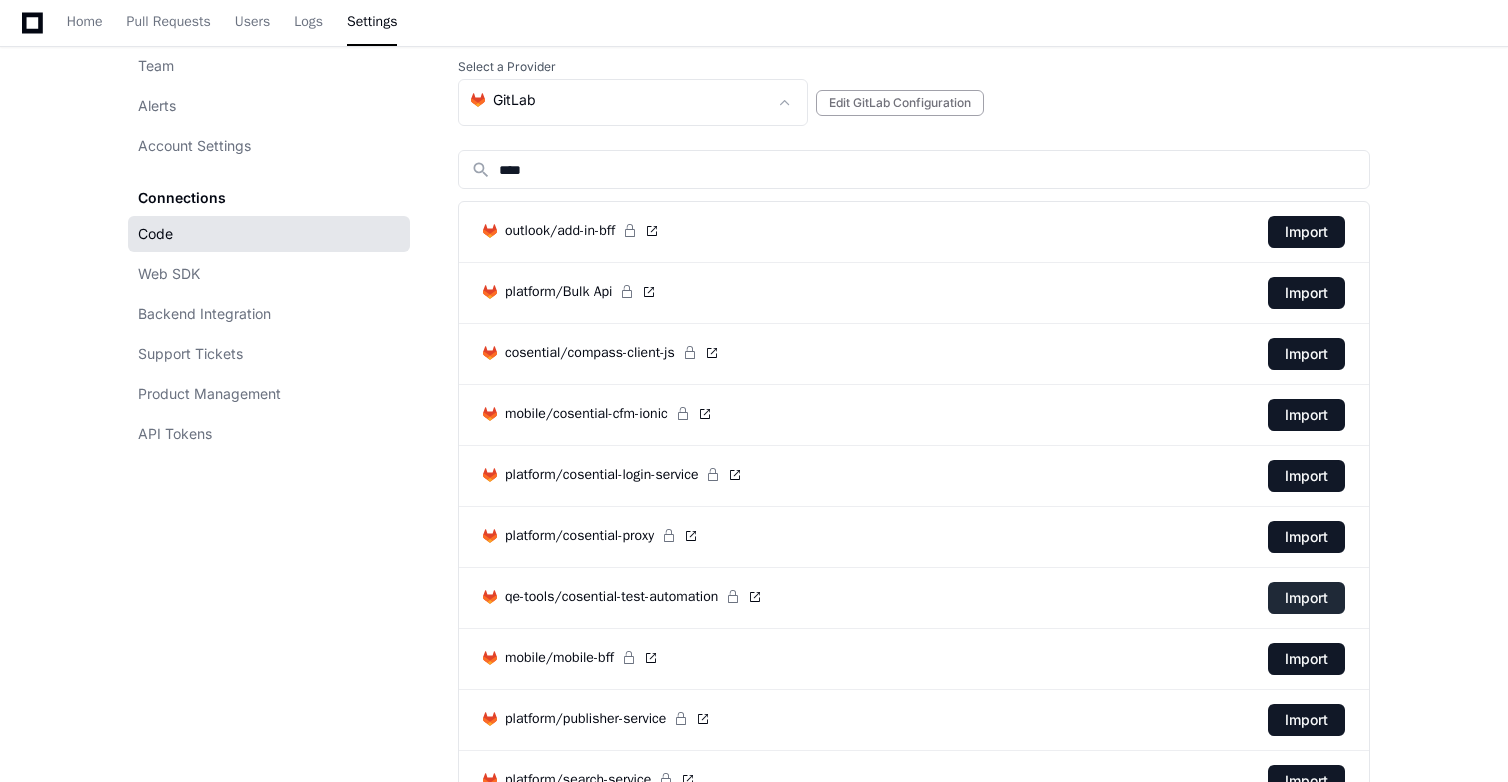 click on "Import" 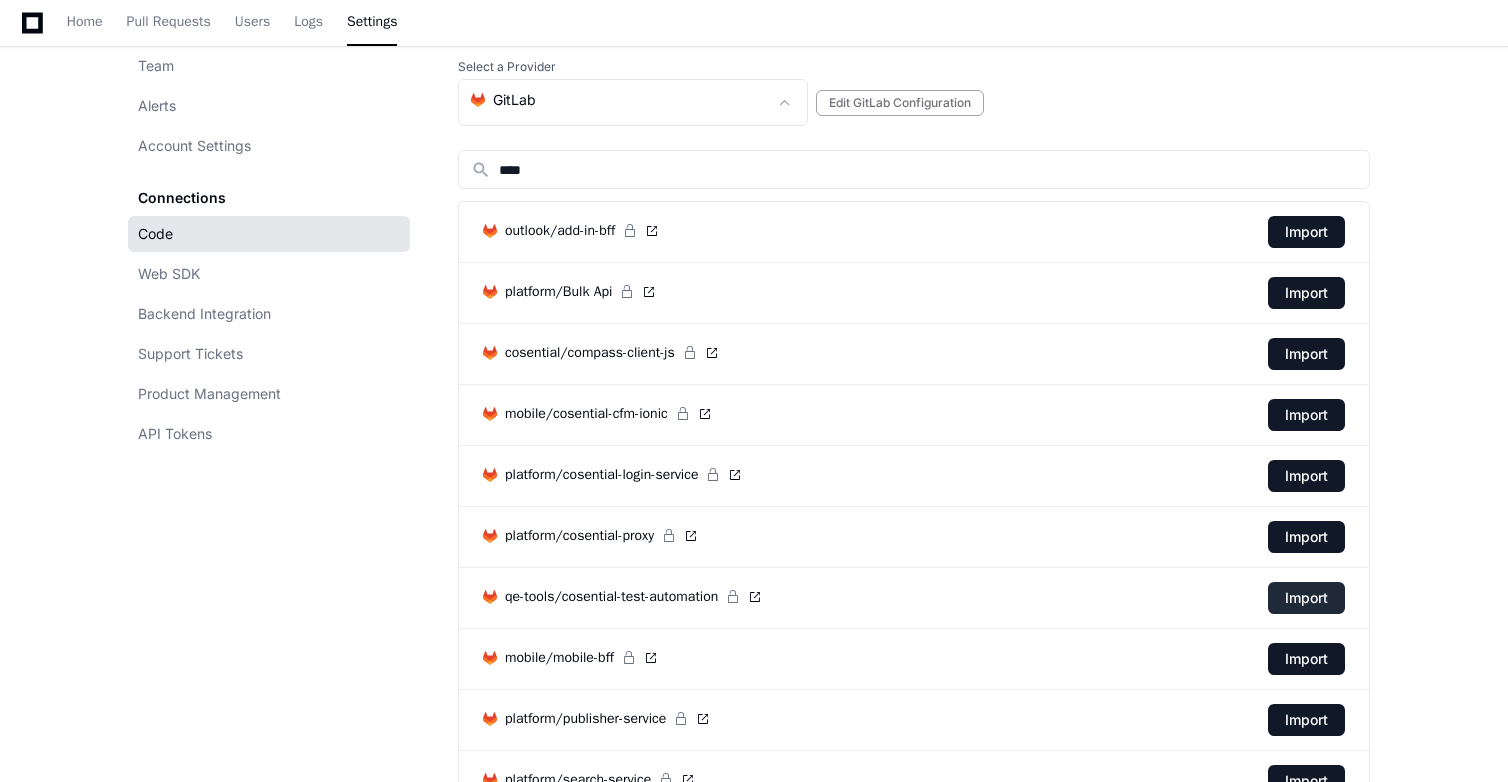 click on "Import" 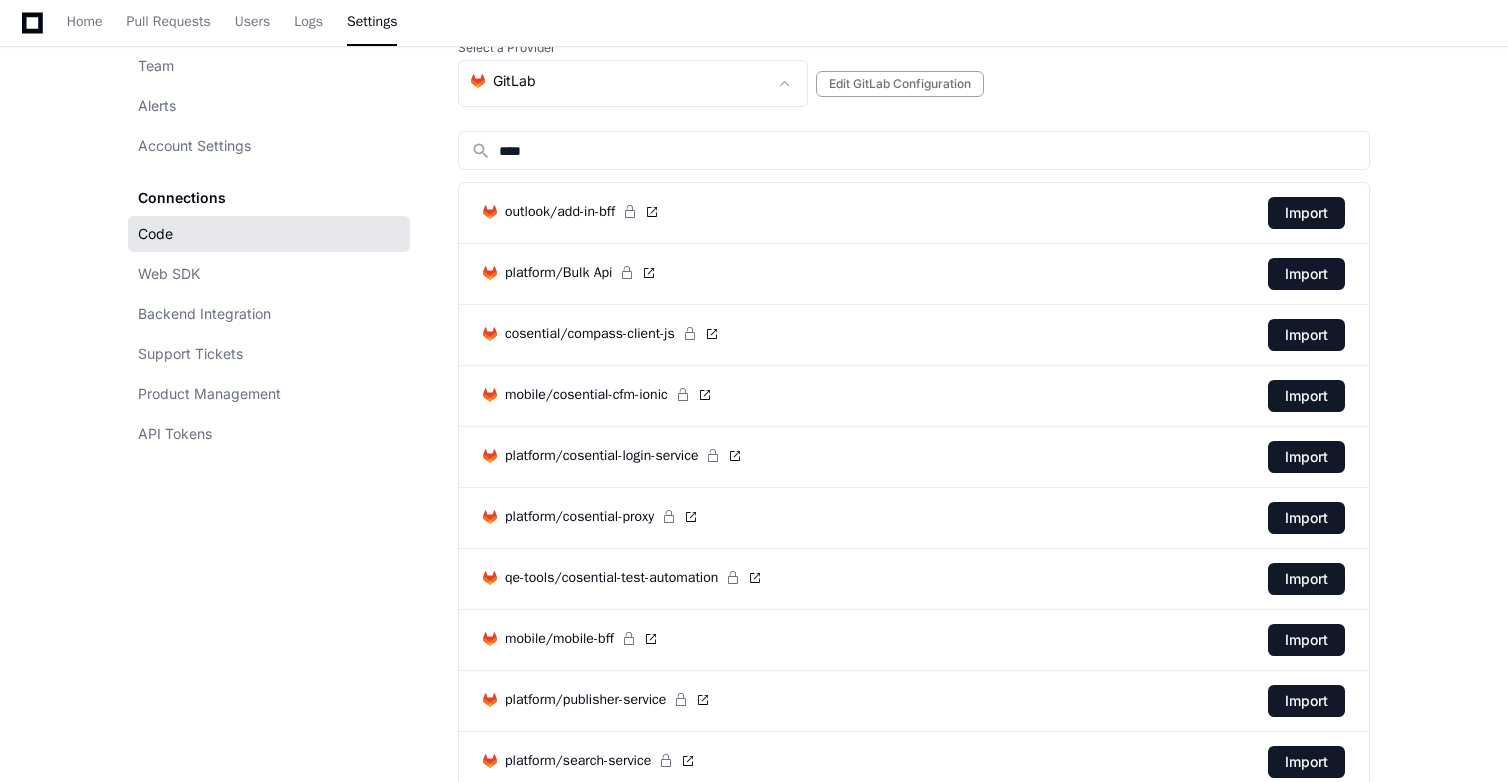 scroll, scrollTop: 1478, scrollLeft: 0, axis: vertical 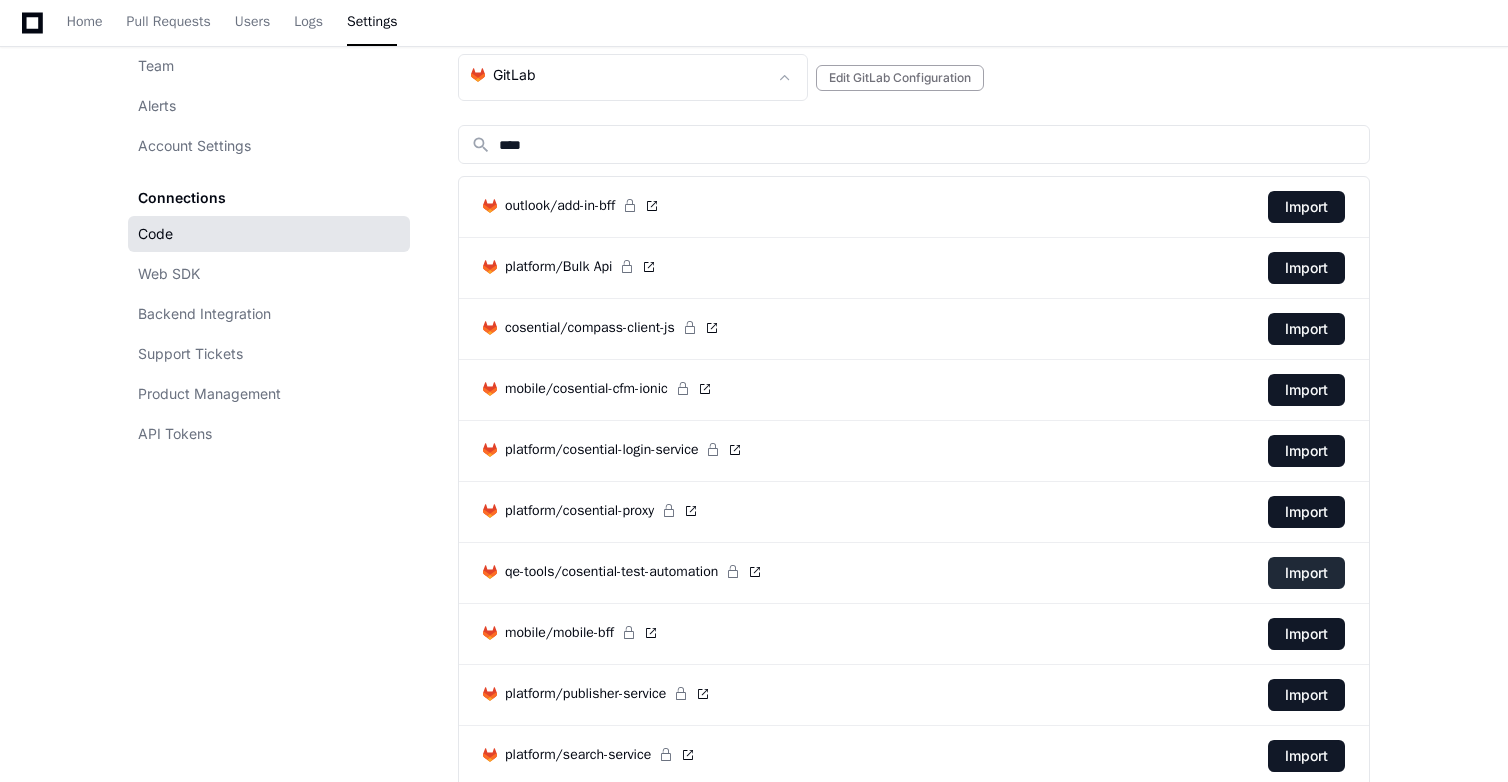 click on "Import" 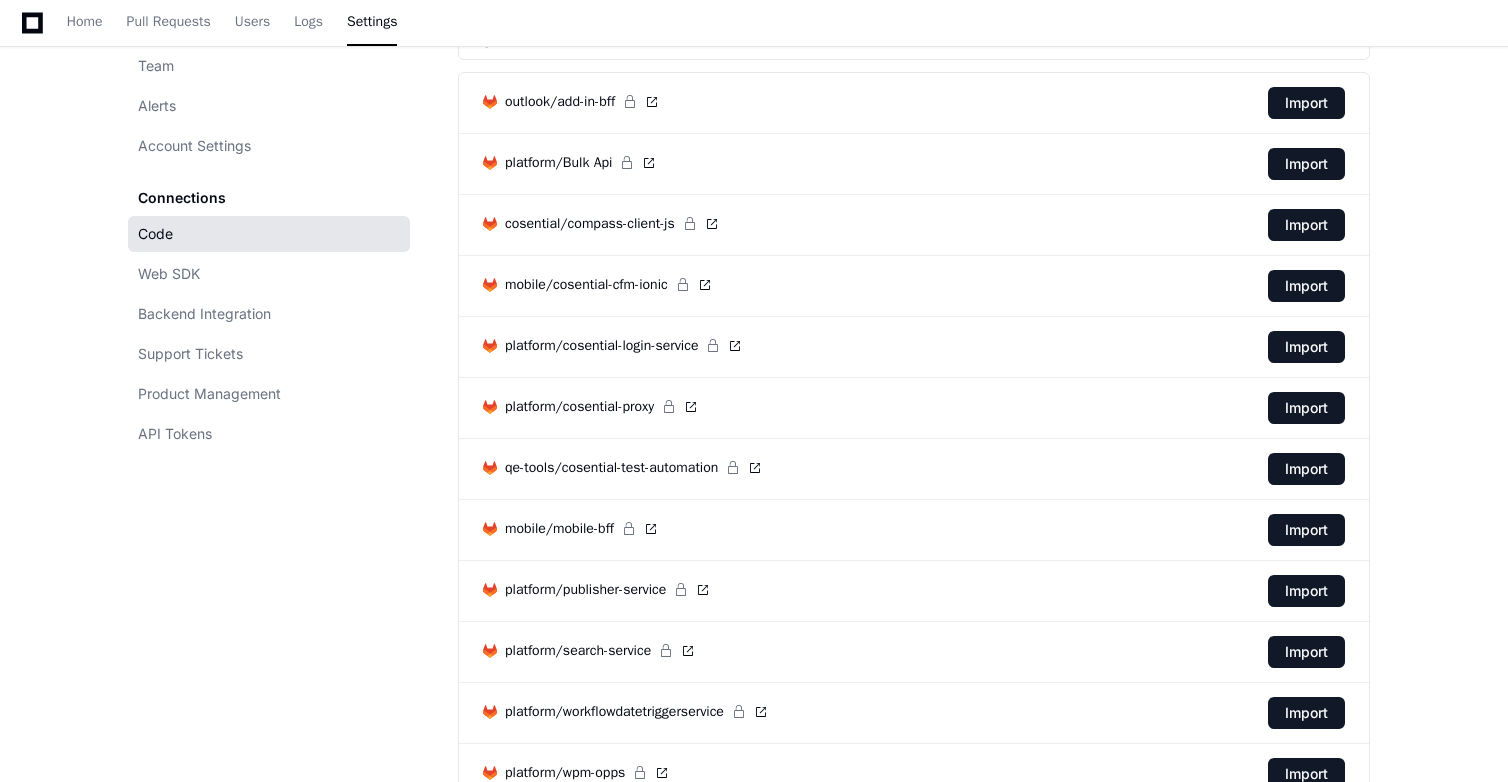 scroll, scrollTop: 1606, scrollLeft: 0, axis: vertical 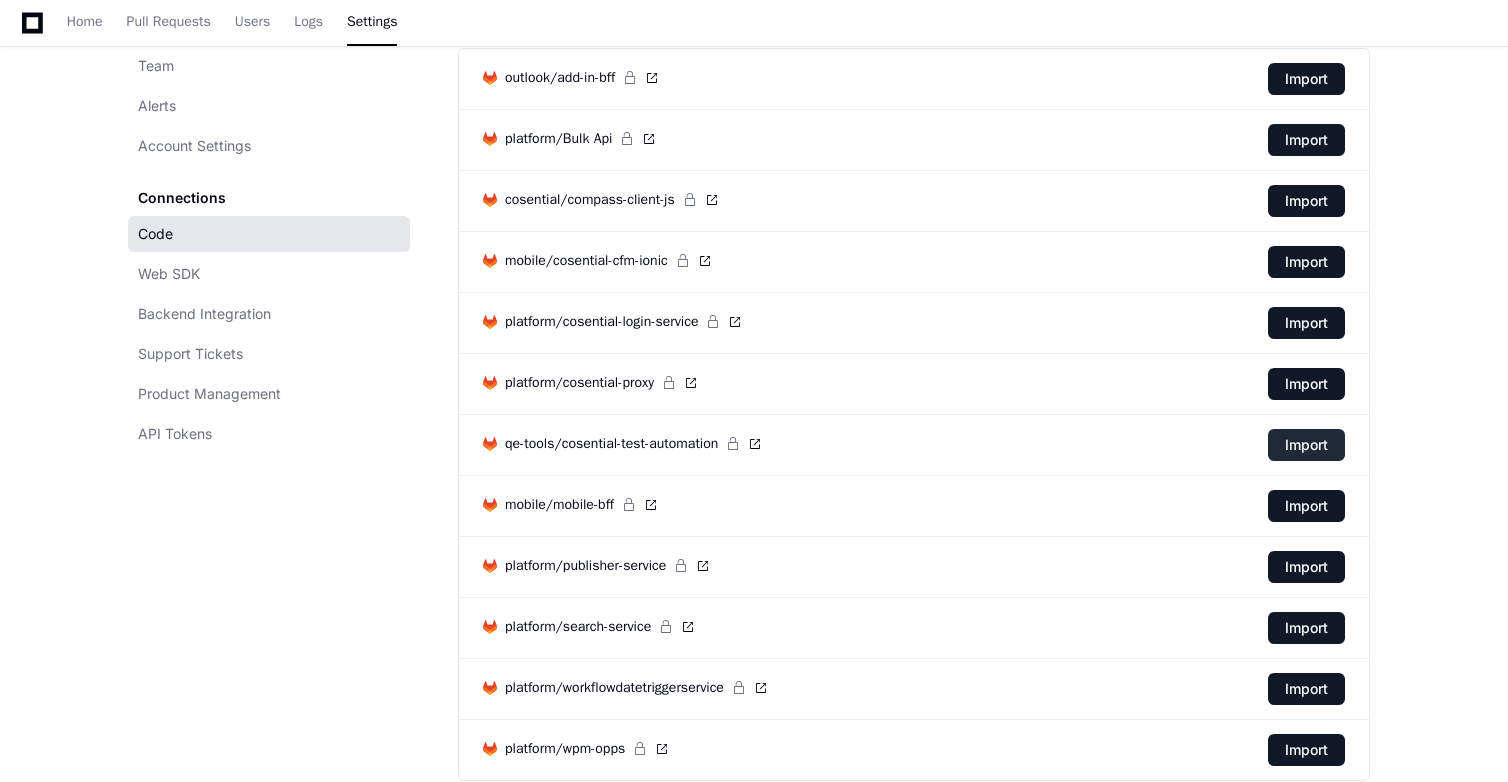 click on "Import" 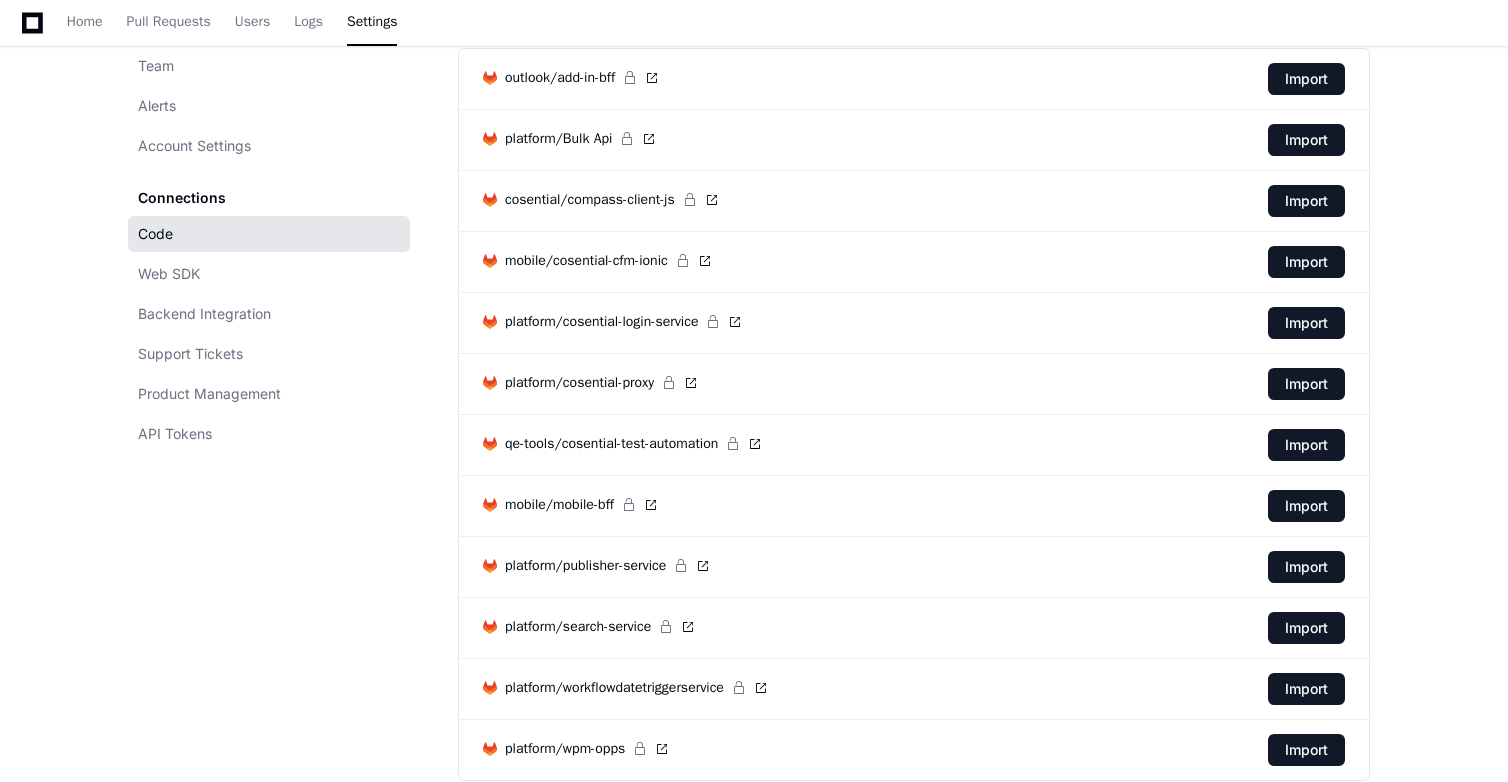 click on "Team Alerts Account Settings Connections Code Web SDK Backend Integration Support Tickets Product Management API Tokens Connected Repositories .cls-1{fill:#e24329;}.cls-2{fill:#fc6d26;}.cls-3{fill:#fca326;} platform/authentication-service  master   Branch is fully synced  .cls-1{fill:#e24329;}.cls-2{fill:#fc6d26;}.cls-3{fill:#fca326;} platform/compass  master   Branch is fully synced  .cls-1{fill:#e24329;}.cls-2{fill:#fc6d26;}.cls-3{fill:#fca326;} platform/compass 2  master   Branch is fully synced  .cls-1{fill:#e24329;}.cls-2{fill:#fc6d26;}.cls-3{fill:#fca326;} outlook/cosential-components-gen3-xl-bff  master   Branch is fully synced  .cls-1{fill:#e24329;}.cls-2{fill:#fc6d26;}.cls-3{fill:#fca326;} web/cosential-gen3-monorepo  release/25.7.0   Branch is fully synced  .cls-1{fill:#e24329;}.cls-2{fill:#fc6d26;}.cls-3{fill:#fca326;} legacy-repositories/cosential-login-service-v1  master   Branch is fully synced  .cls-1{fill:#e24329;}.cls-2{fill:#fc6d26;}.cls-3{fill:#fca326;} web/cosential-web-gen3-bff  master" 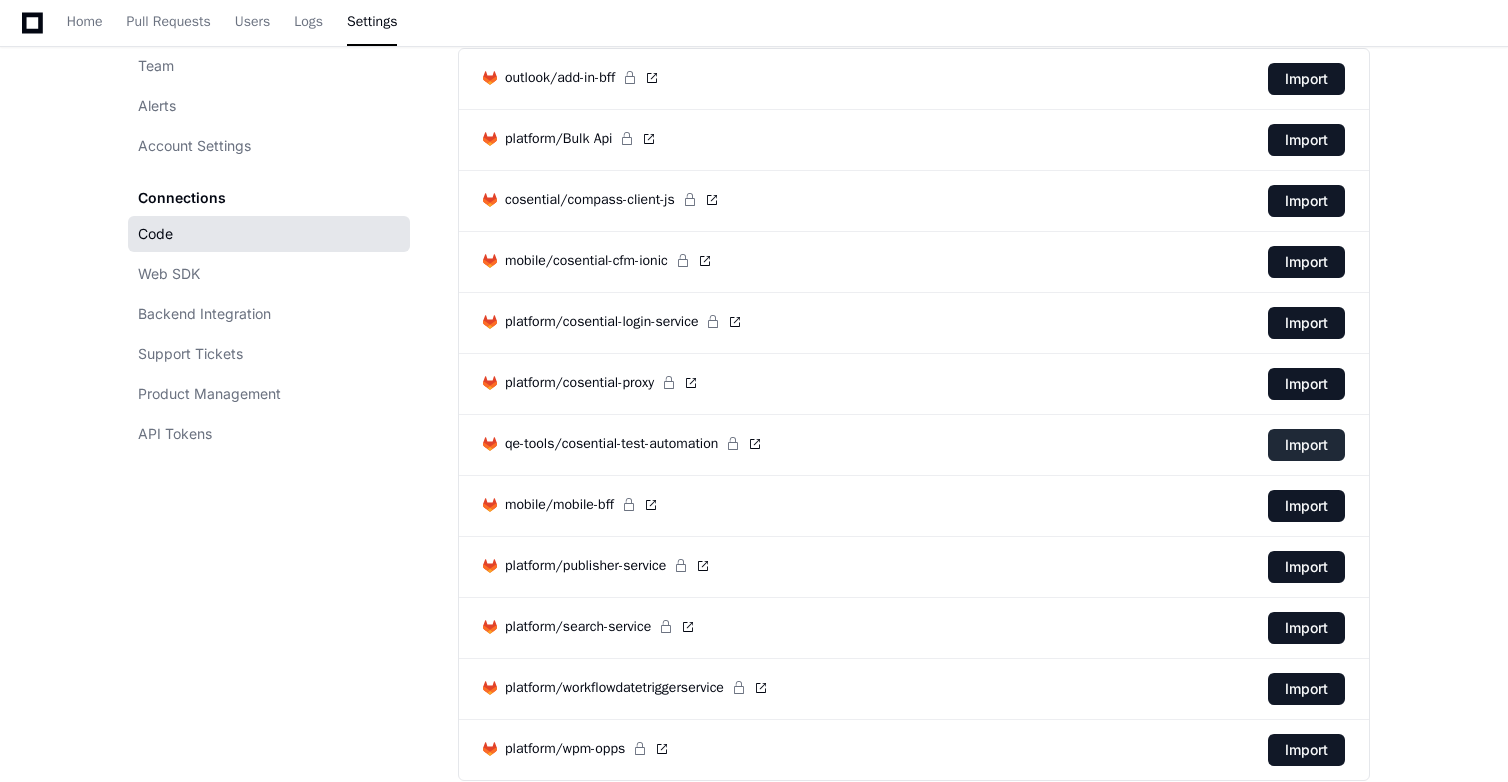 click on "Import" 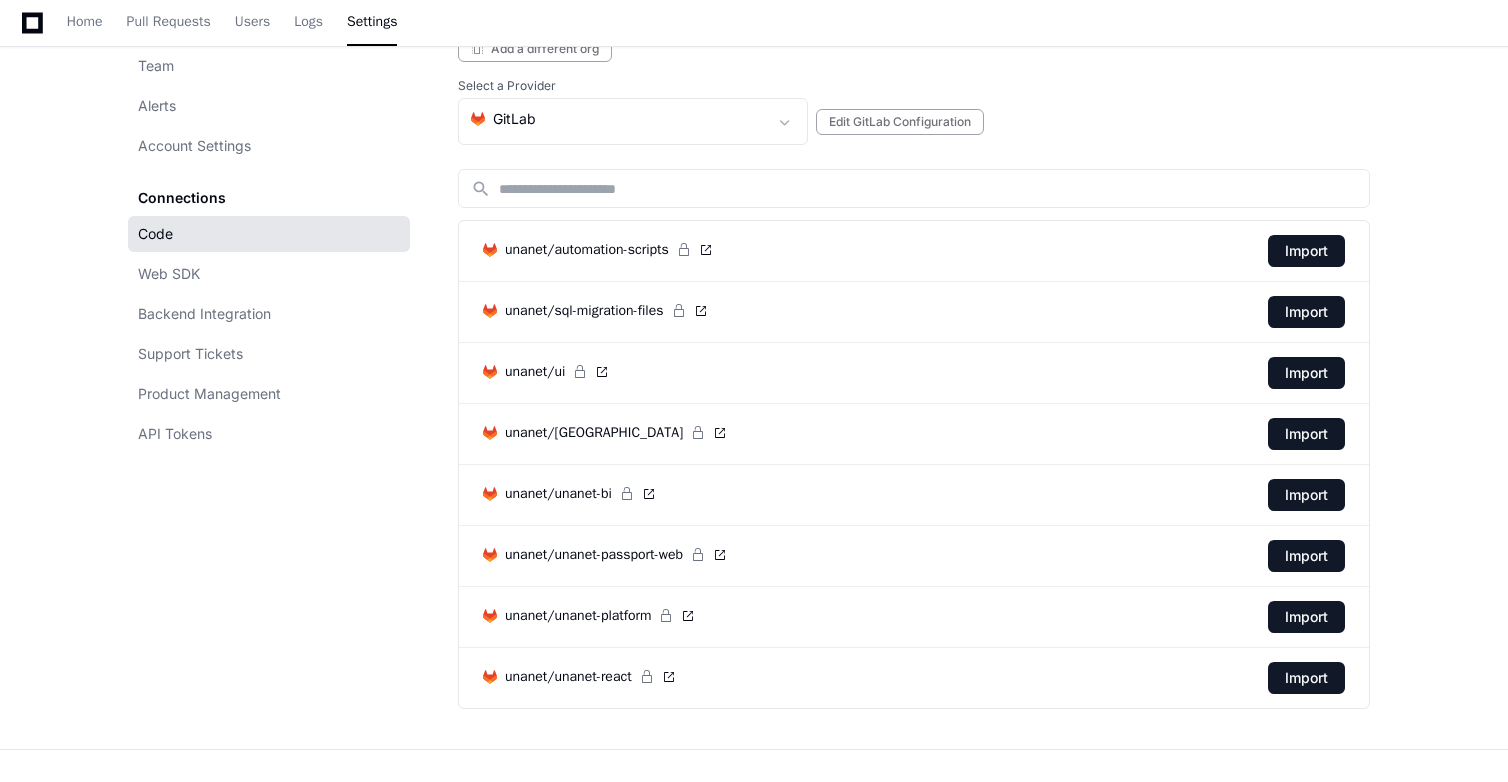 scroll, scrollTop: 1496, scrollLeft: 0, axis: vertical 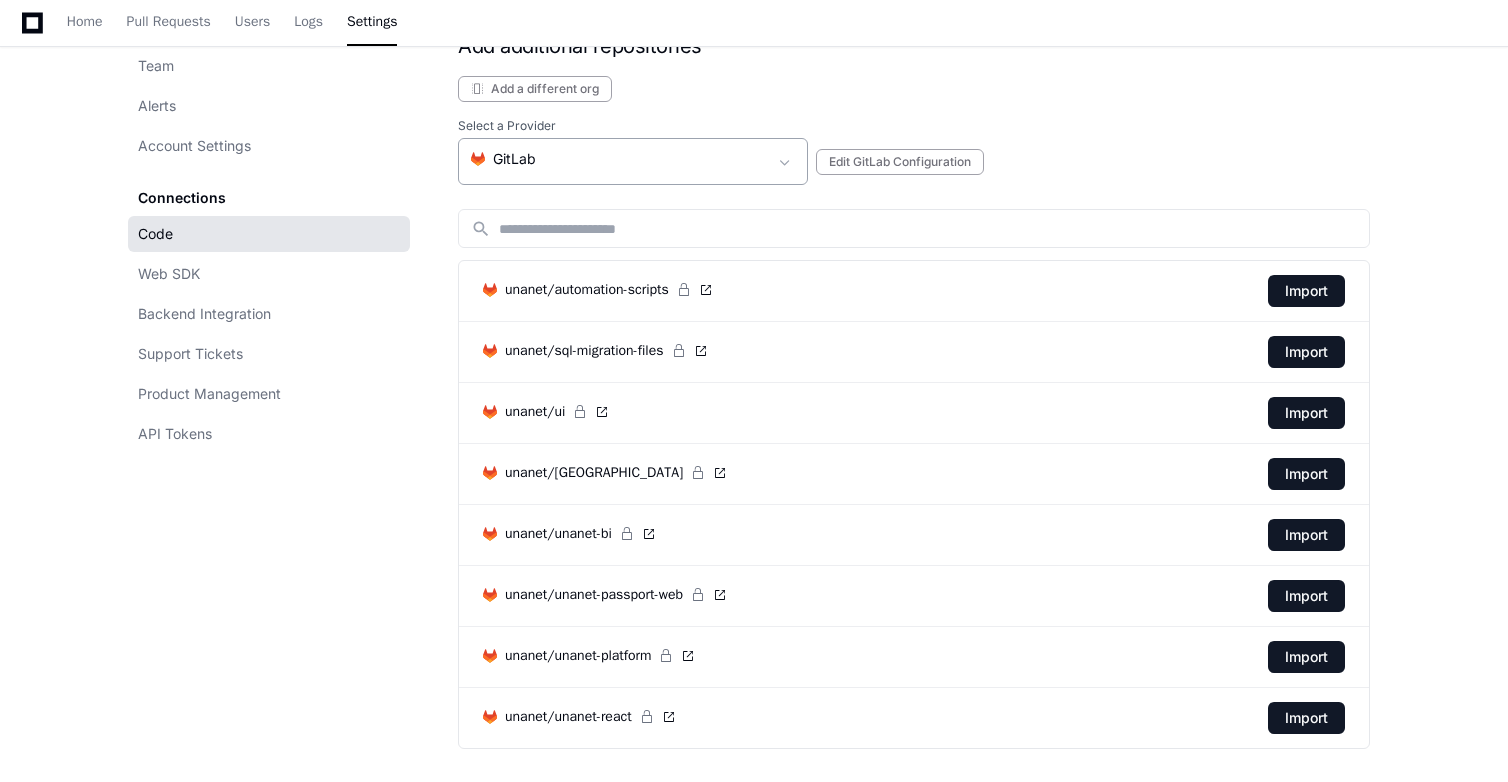 click on ".cls-1{fill:#e24329;}.cls-2{fill:#fc6d26;}.cls-3{fill:#fca326;}  GitLab" at bounding box center [619, 159] 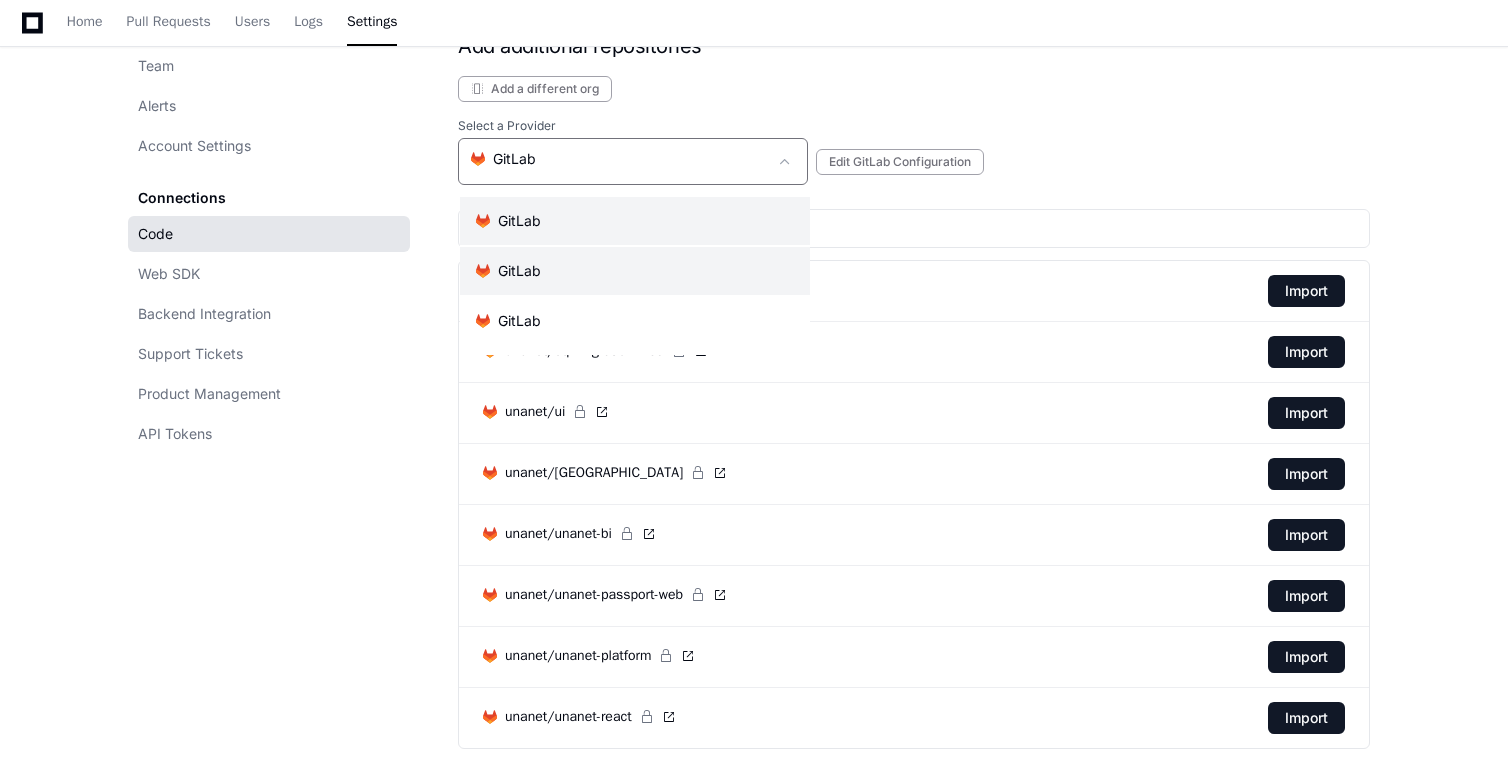 click on ".cls-1{fill:#e24329;}.cls-2{fill:#fc6d26;}.cls-3{fill:#fca326;}  GitLab" at bounding box center (635, 271) 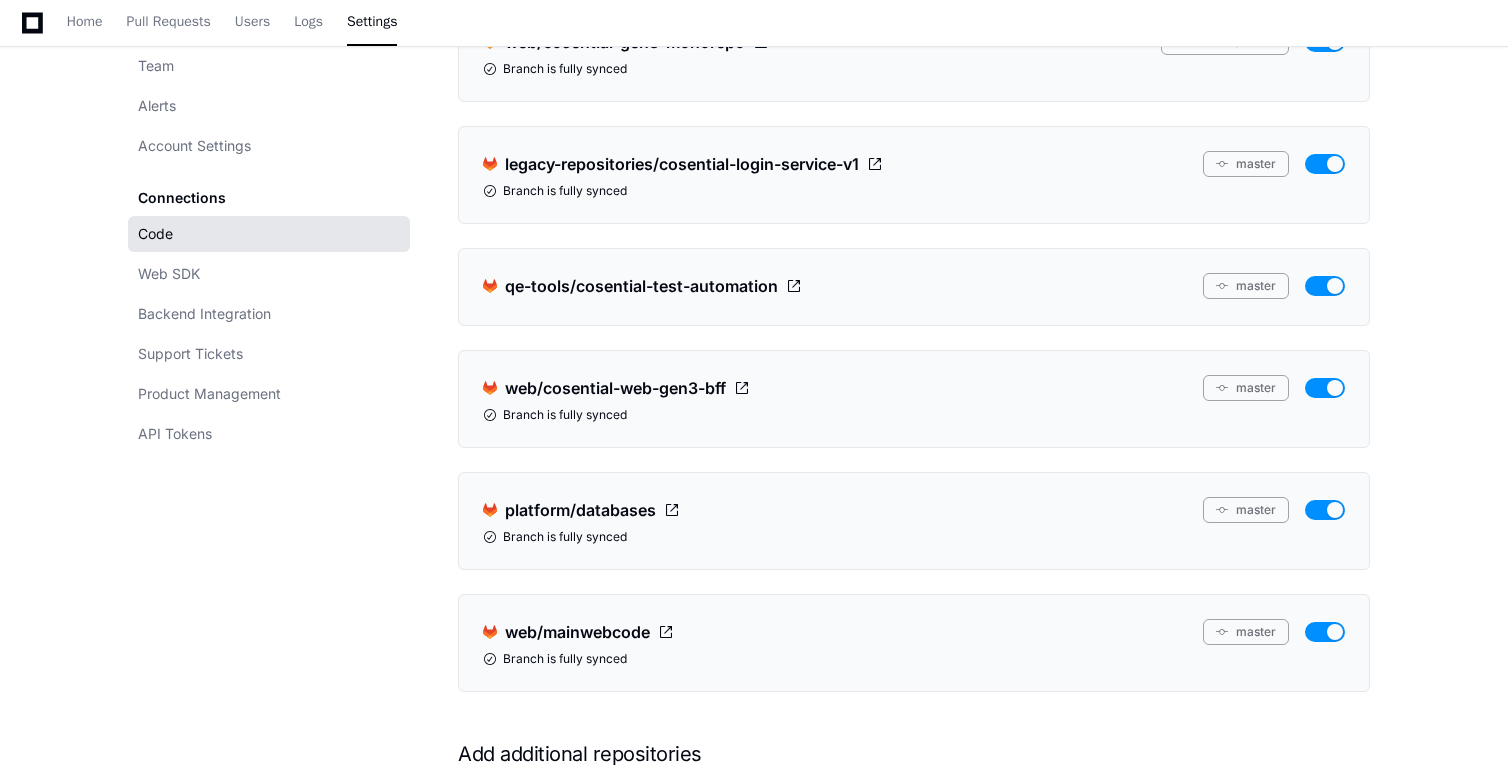 scroll, scrollTop: 673, scrollLeft: 0, axis: vertical 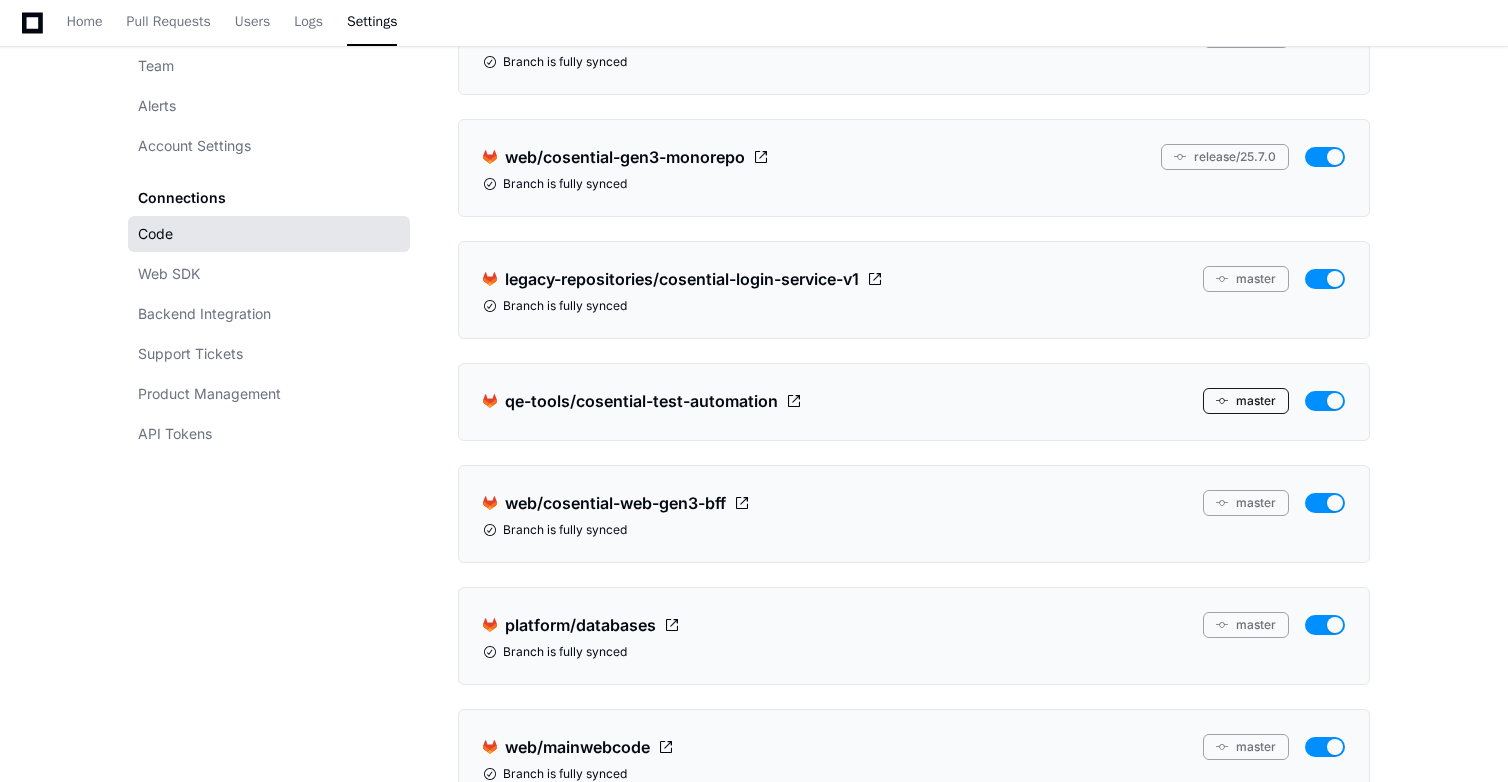 click on "master" 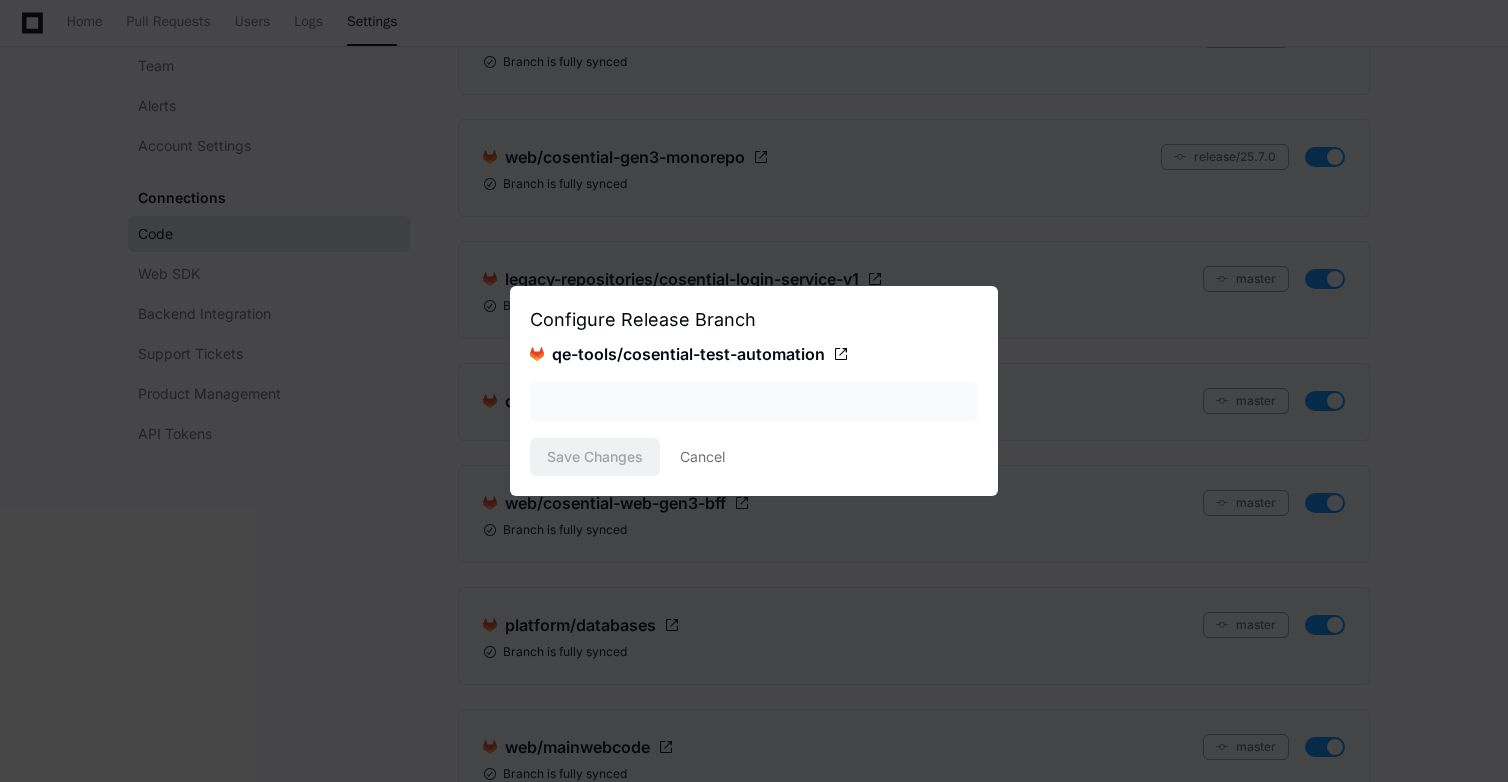 scroll, scrollTop: 0, scrollLeft: 0, axis: both 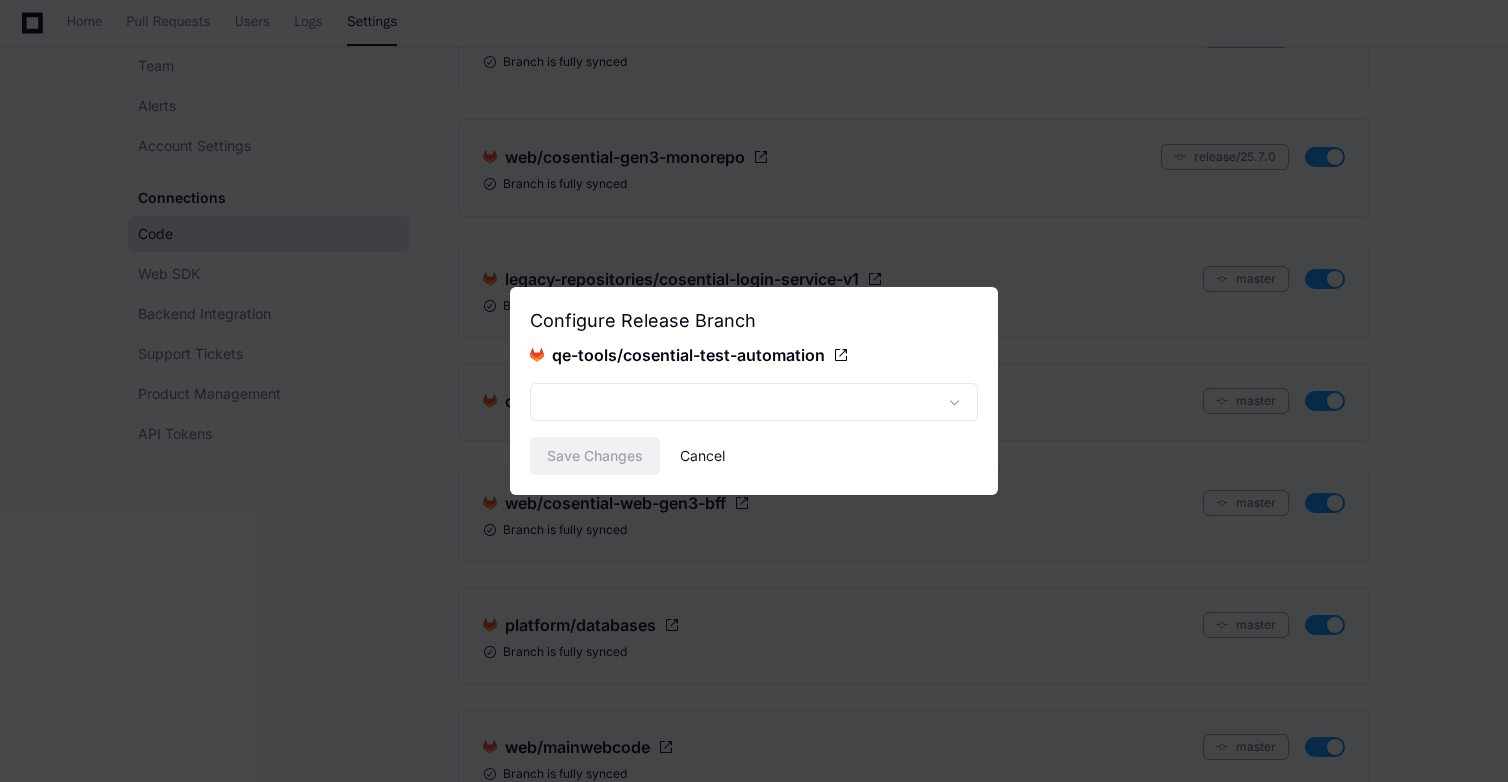 click on "Cancel" at bounding box center [702, 456] 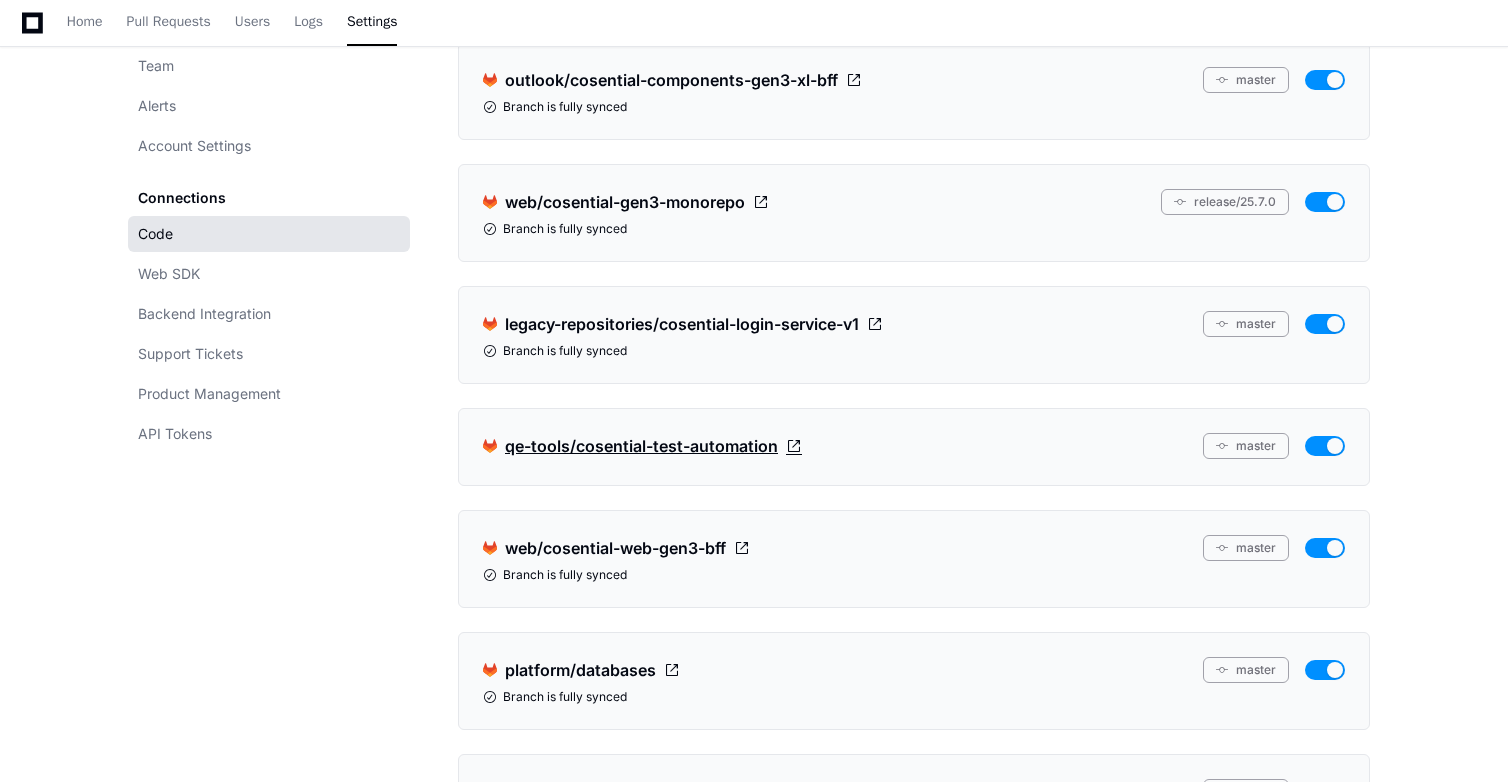 scroll, scrollTop: 740, scrollLeft: 0, axis: vertical 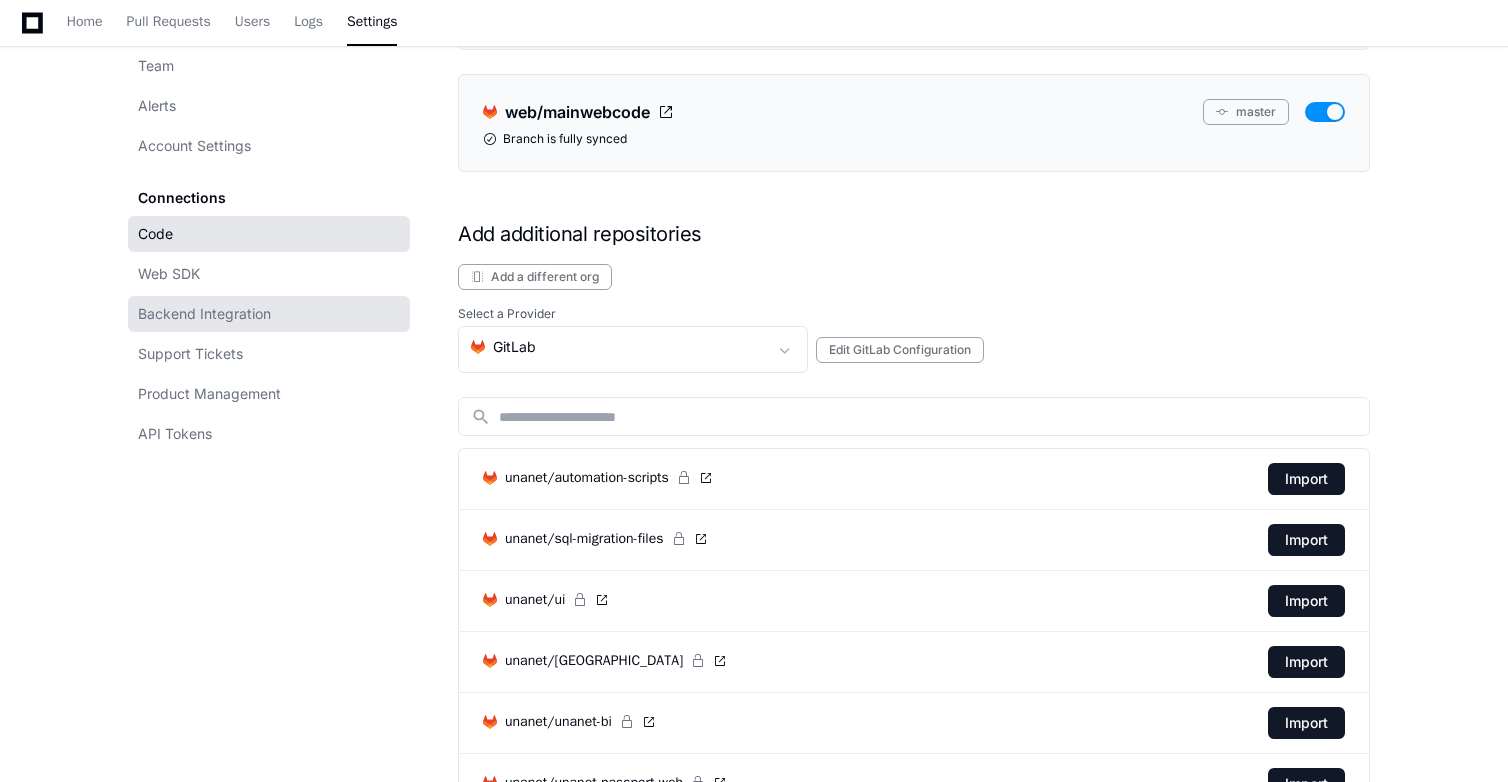 click on "Backend Integration" 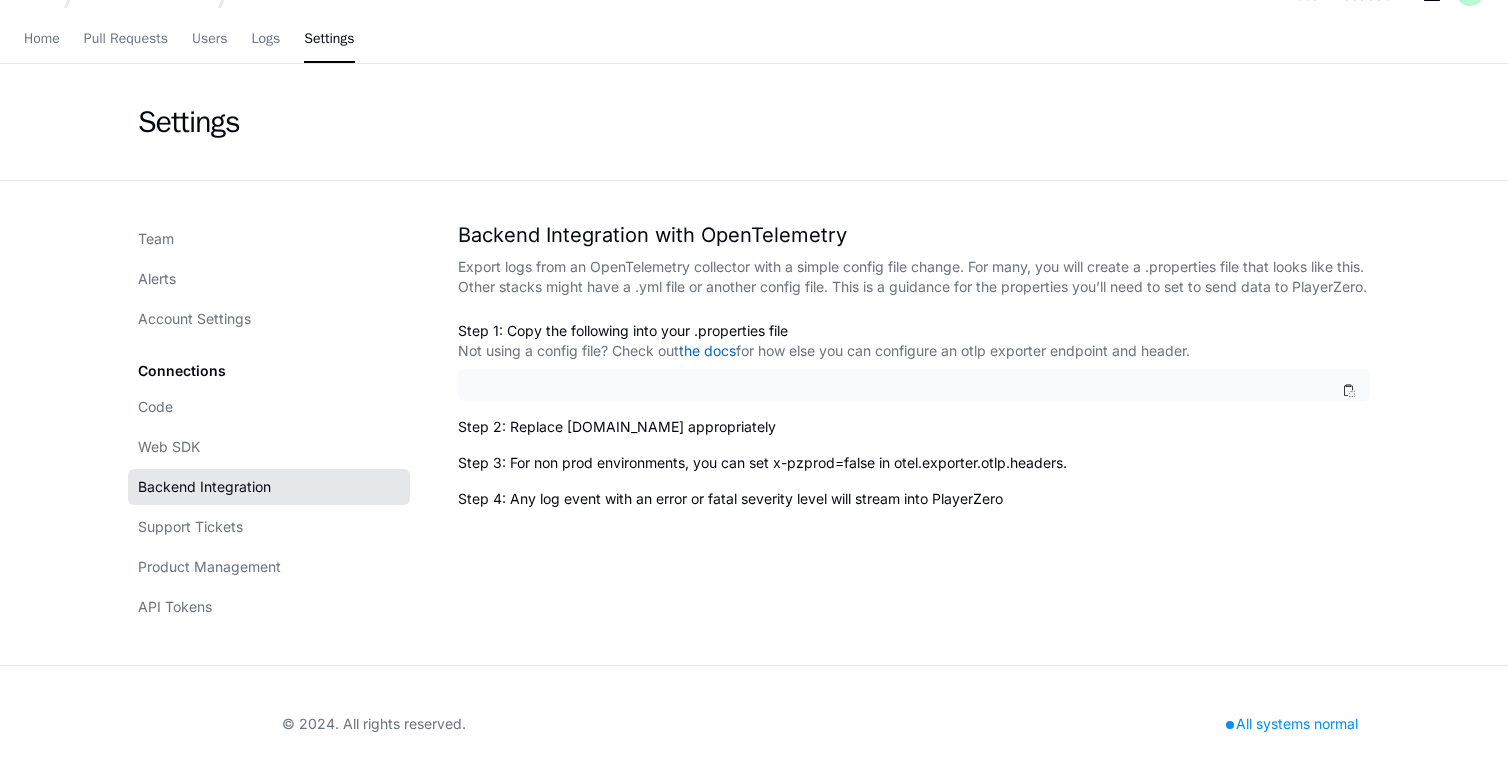scroll, scrollTop: 0, scrollLeft: 0, axis: both 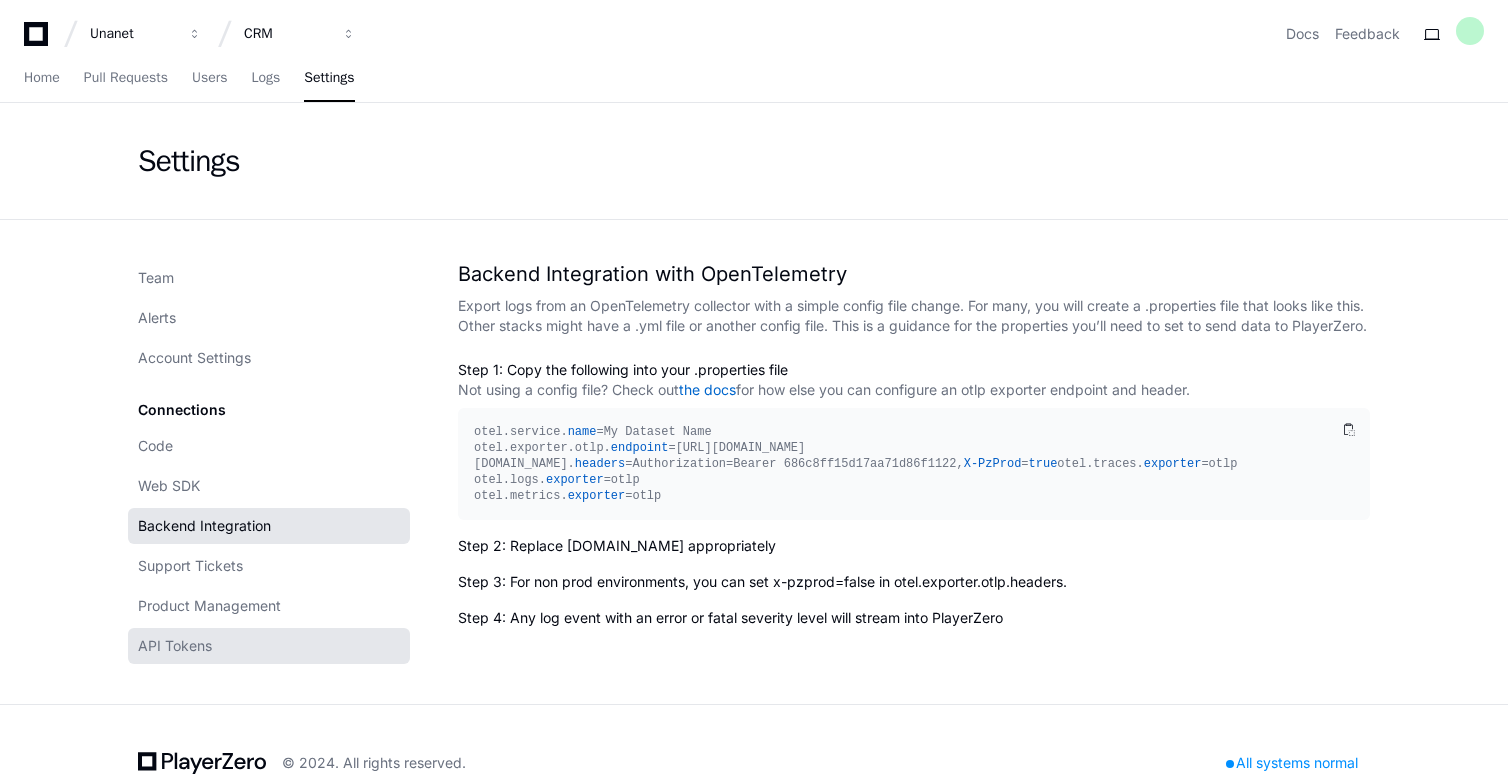 click on "API Tokens" 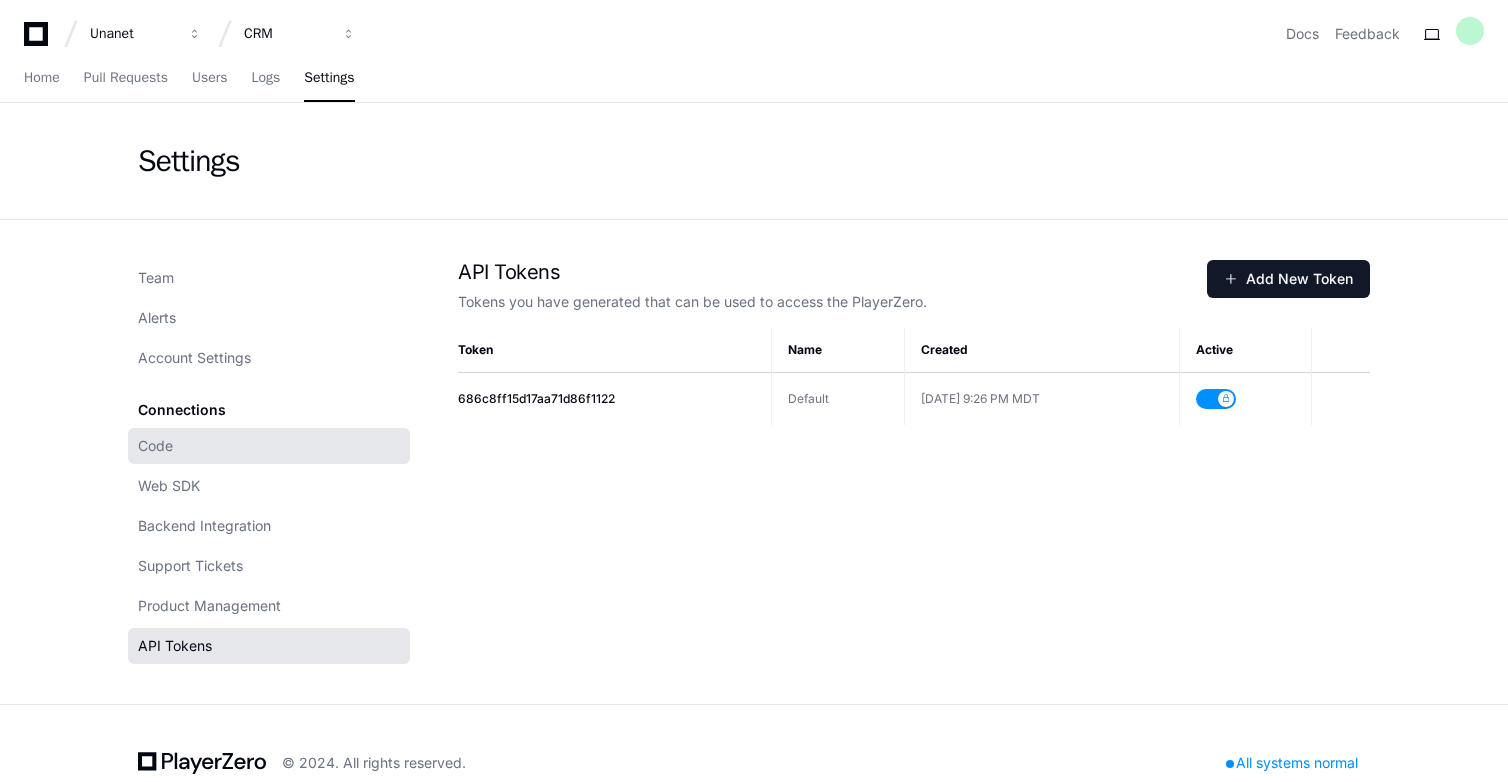 click on "Code" 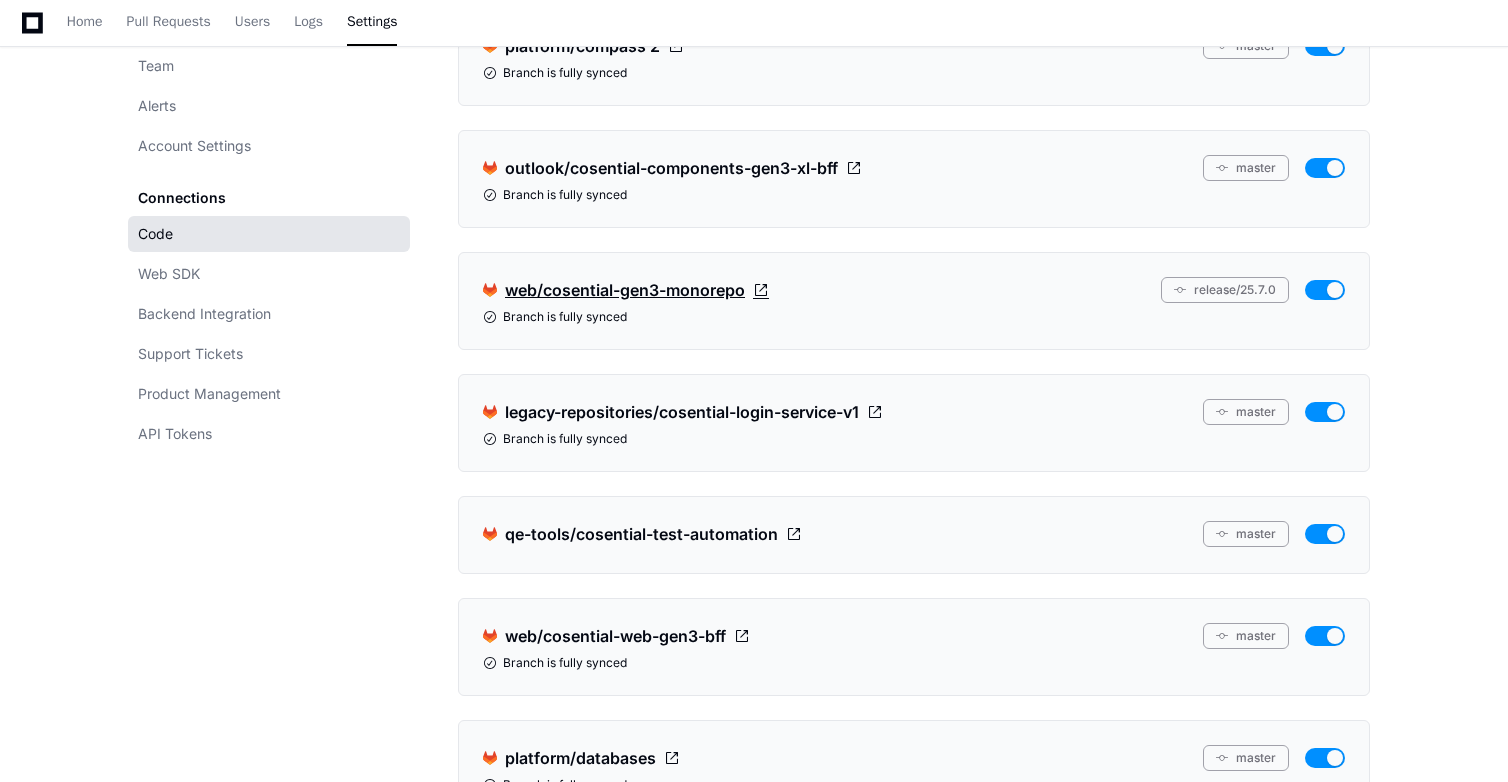 scroll, scrollTop: 611, scrollLeft: 0, axis: vertical 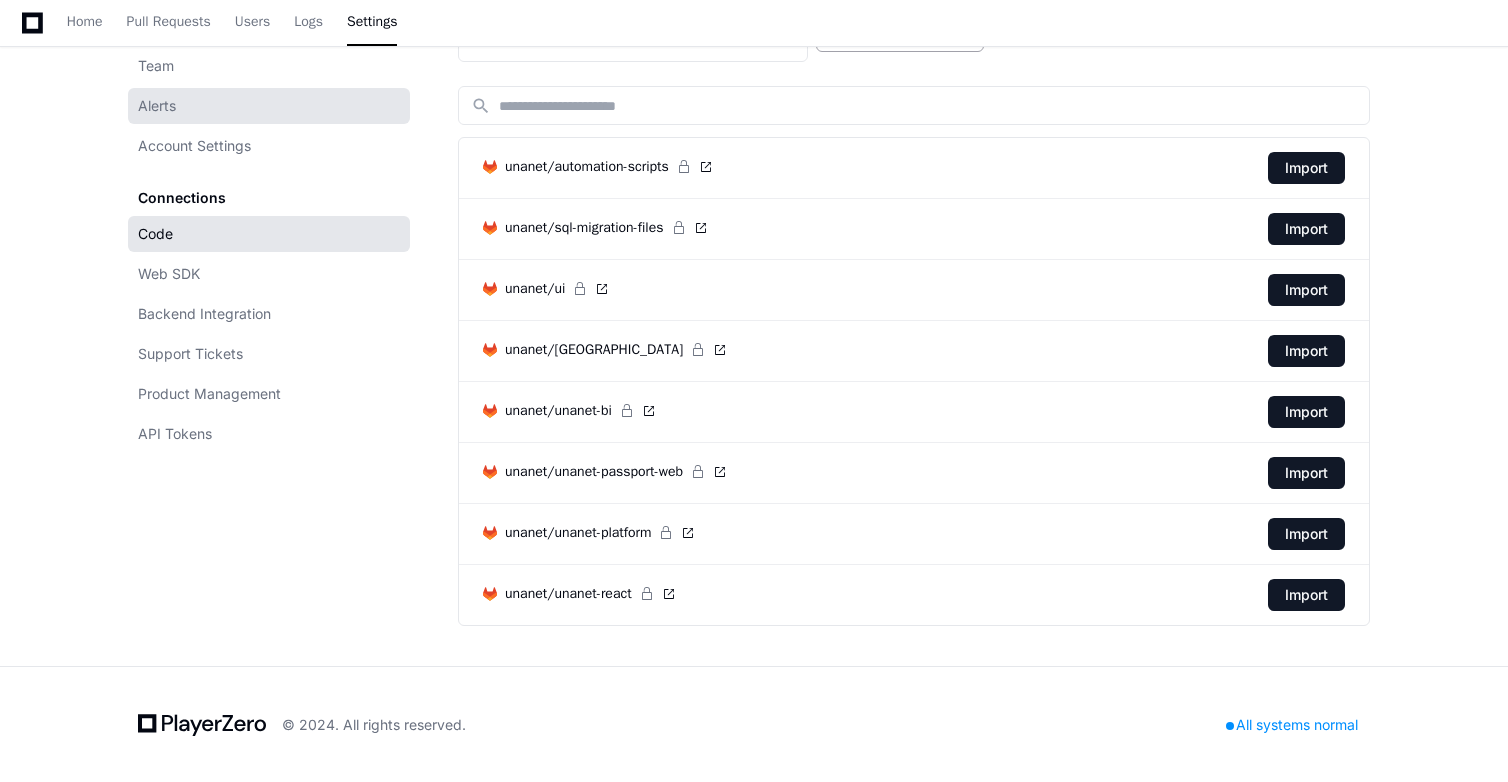 click on "Alerts" 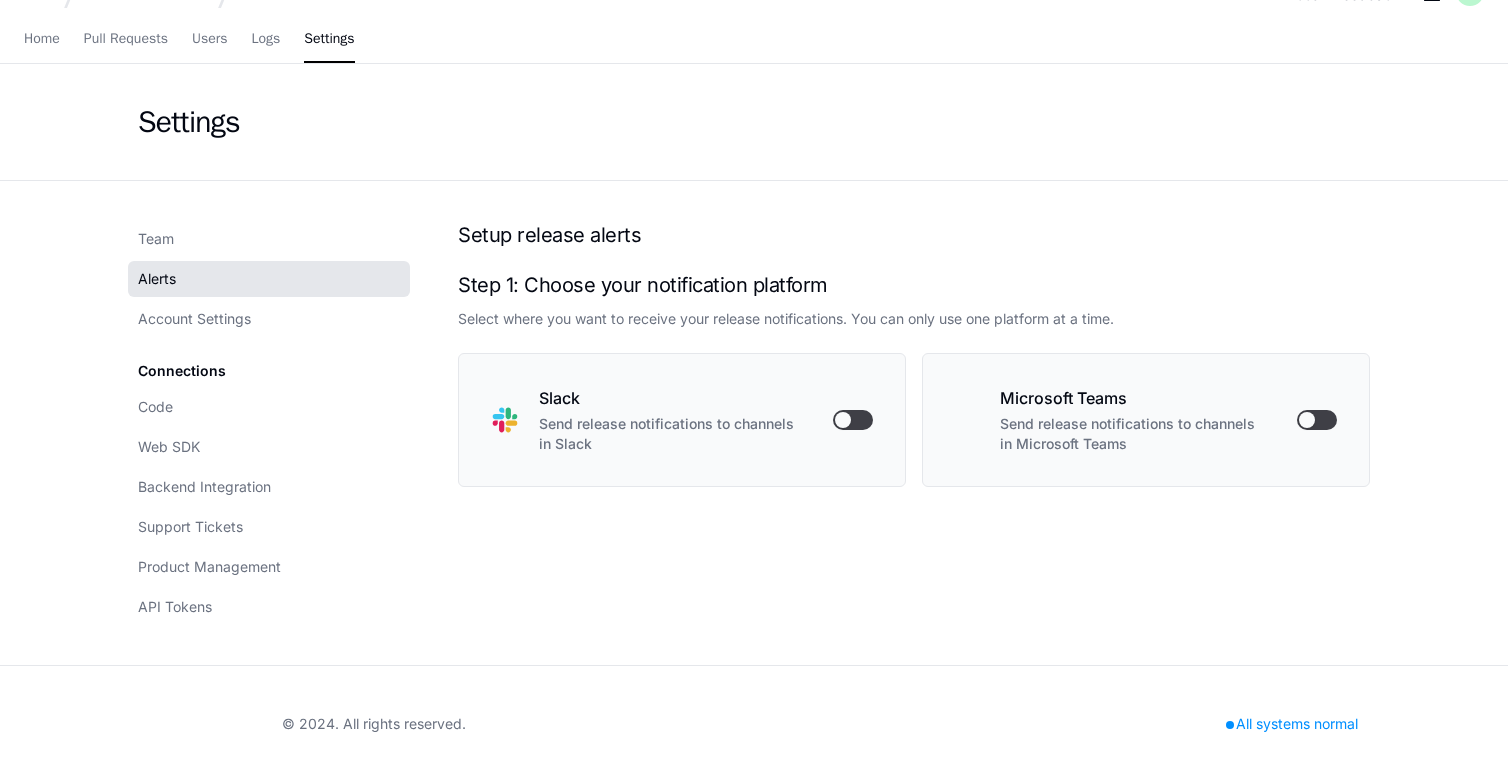scroll, scrollTop: 0, scrollLeft: 0, axis: both 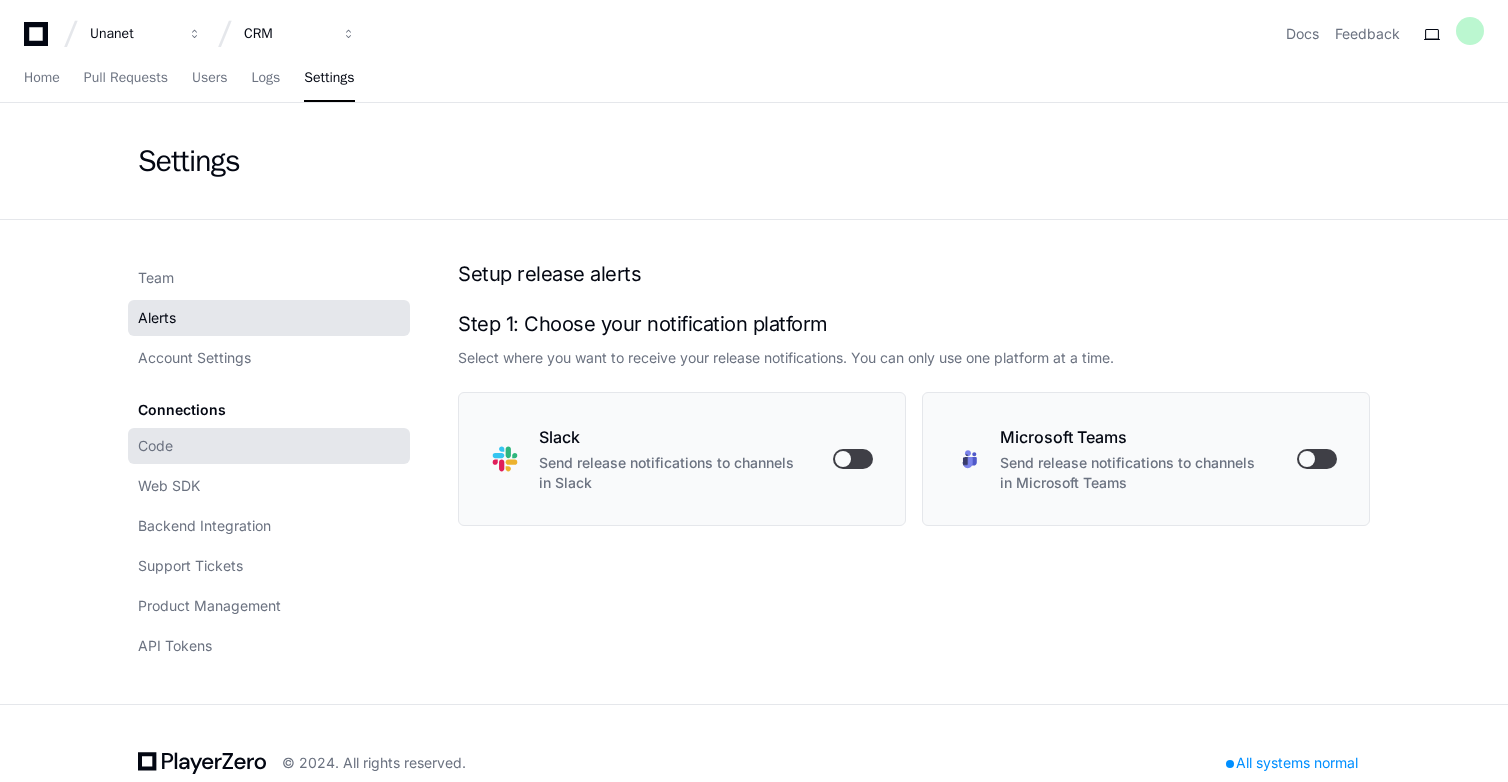 click on "Code" 